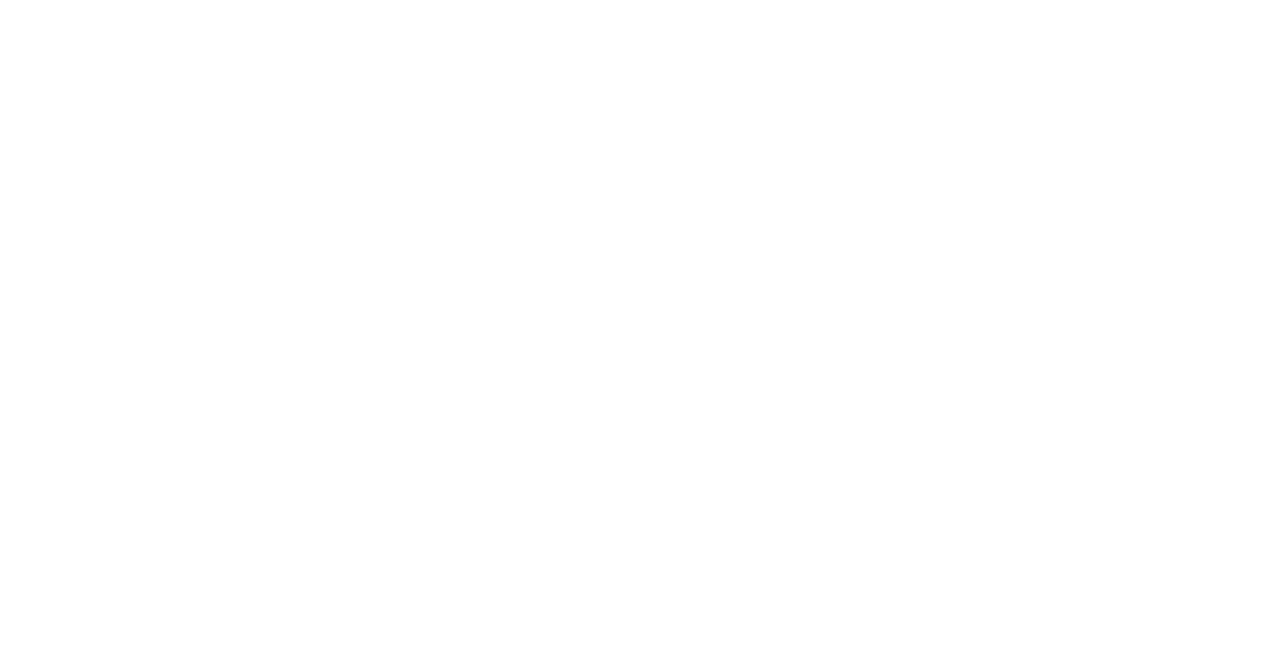 scroll, scrollTop: 0, scrollLeft: 0, axis: both 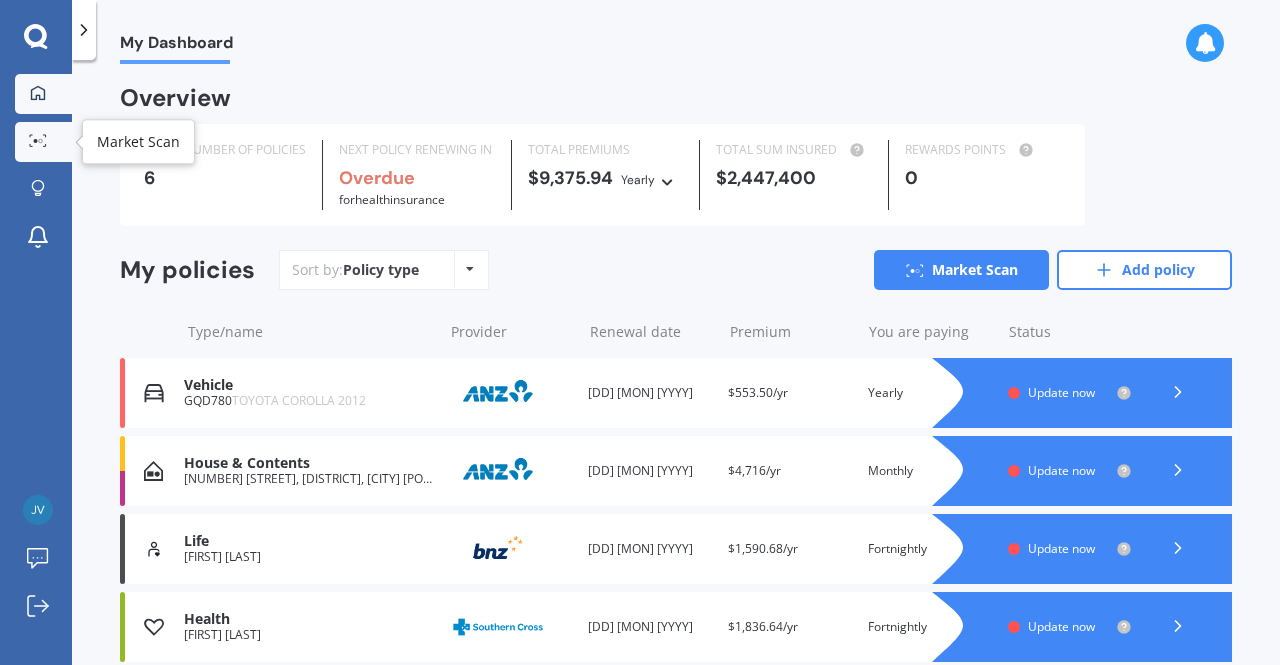 click 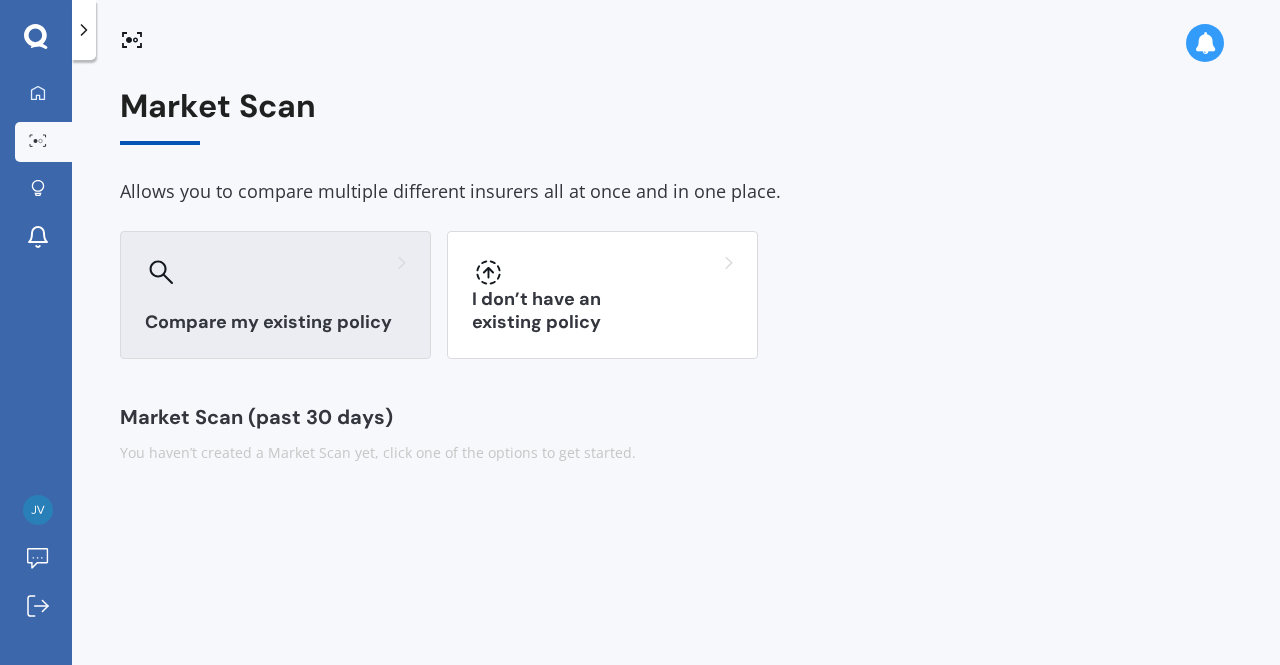 click on "Compare my existing policy" at bounding box center (275, 322) 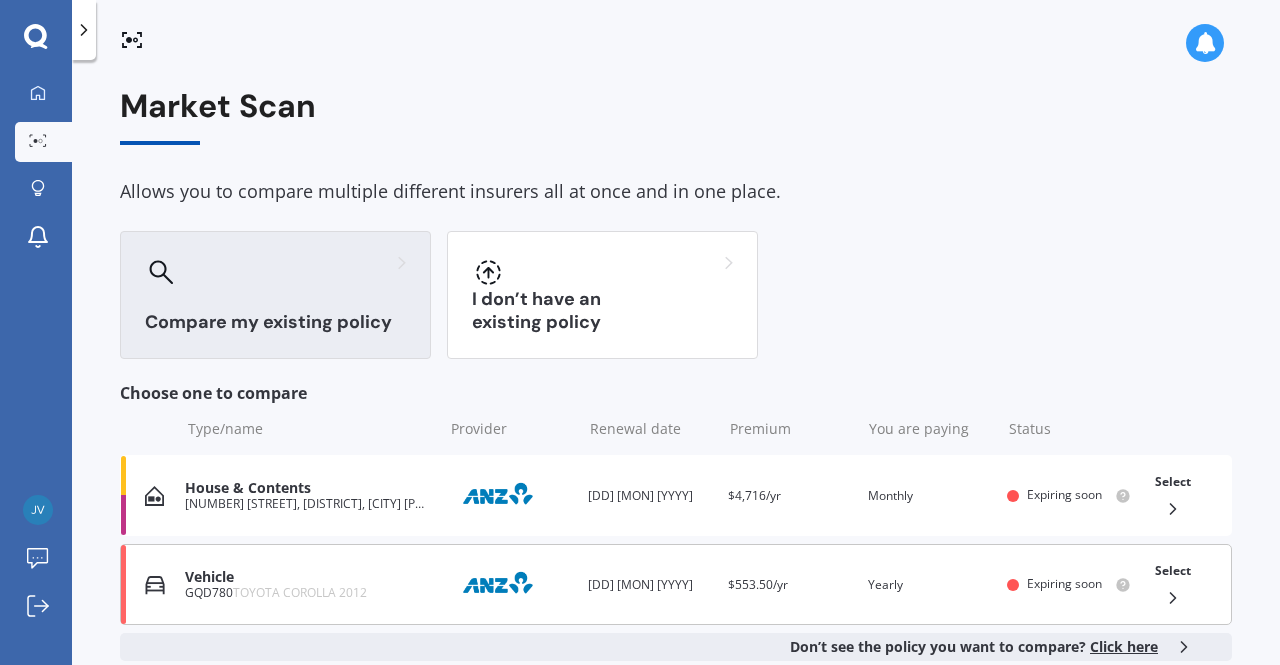 click on "GQD780  TOYOTA COROLLA 2012" at bounding box center (308, 593) 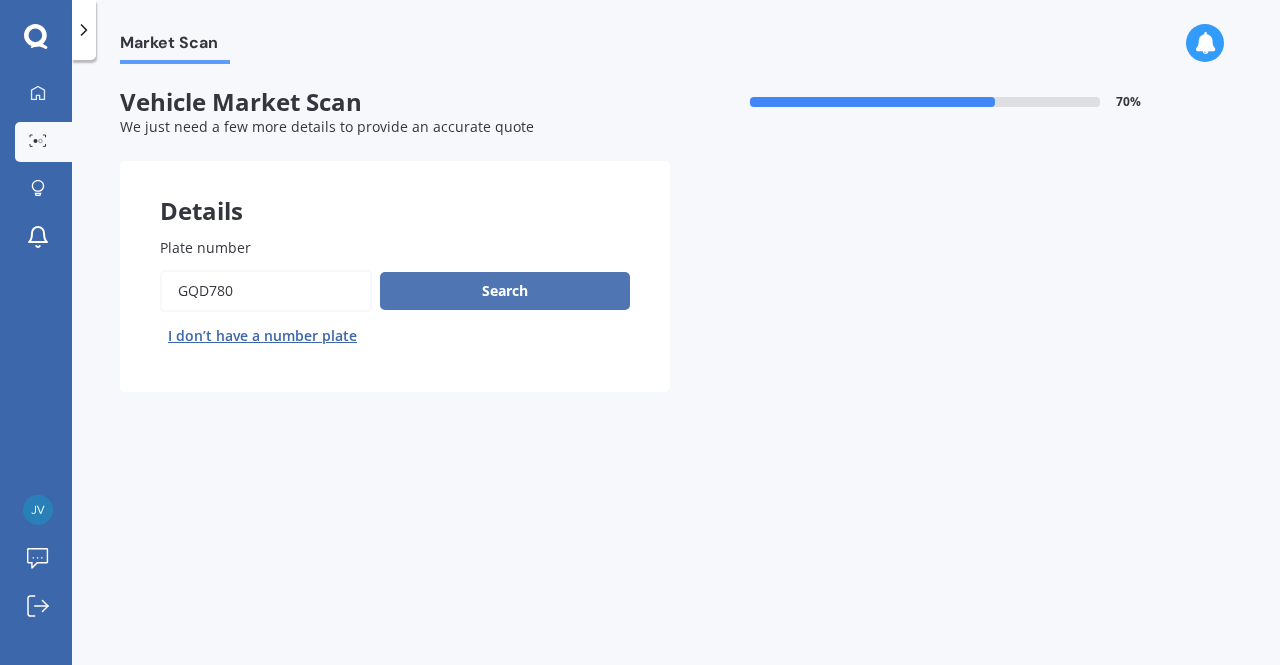 click on "Search" at bounding box center [505, 291] 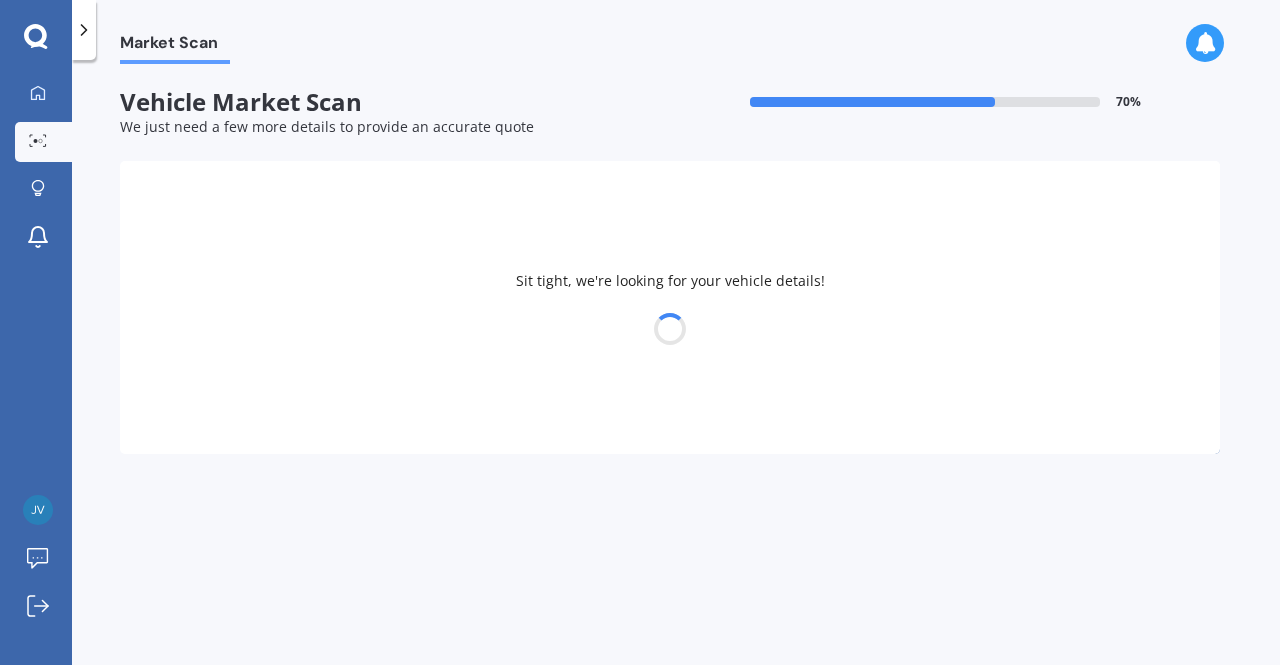 select on "TOYOTA" 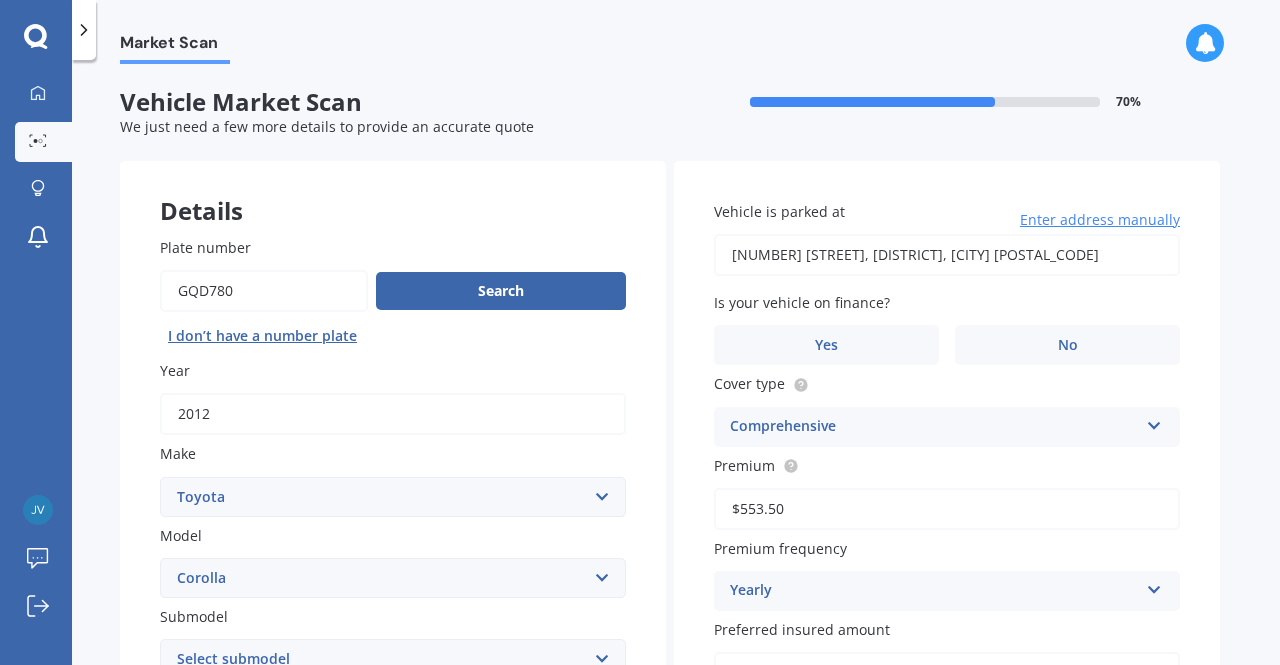 scroll, scrollTop: 76, scrollLeft: 0, axis: vertical 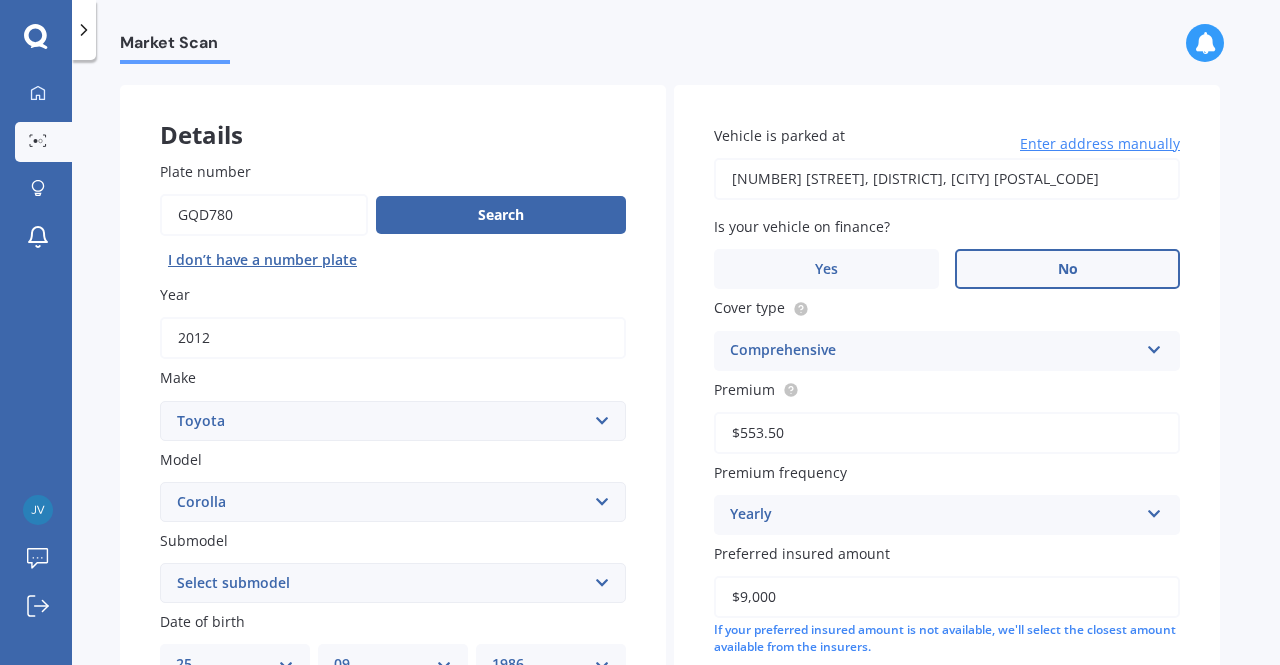 click on "No" at bounding box center [1067, 269] 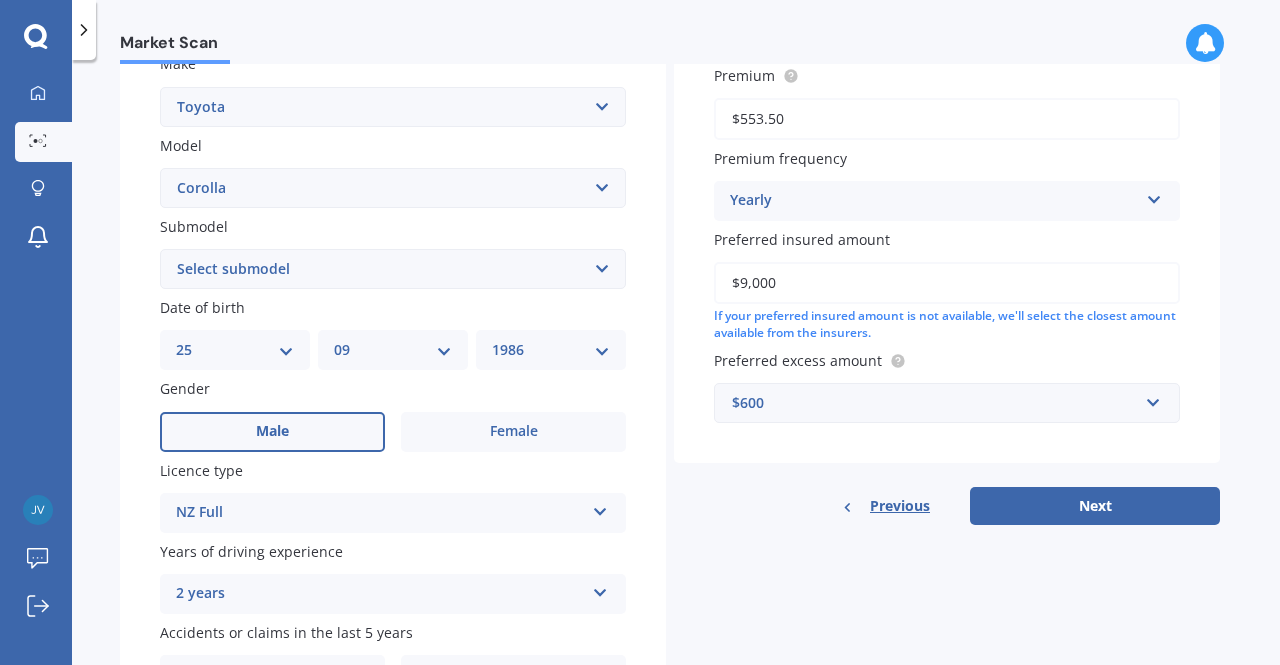 scroll, scrollTop: 402, scrollLeft: 0, axis: vertical 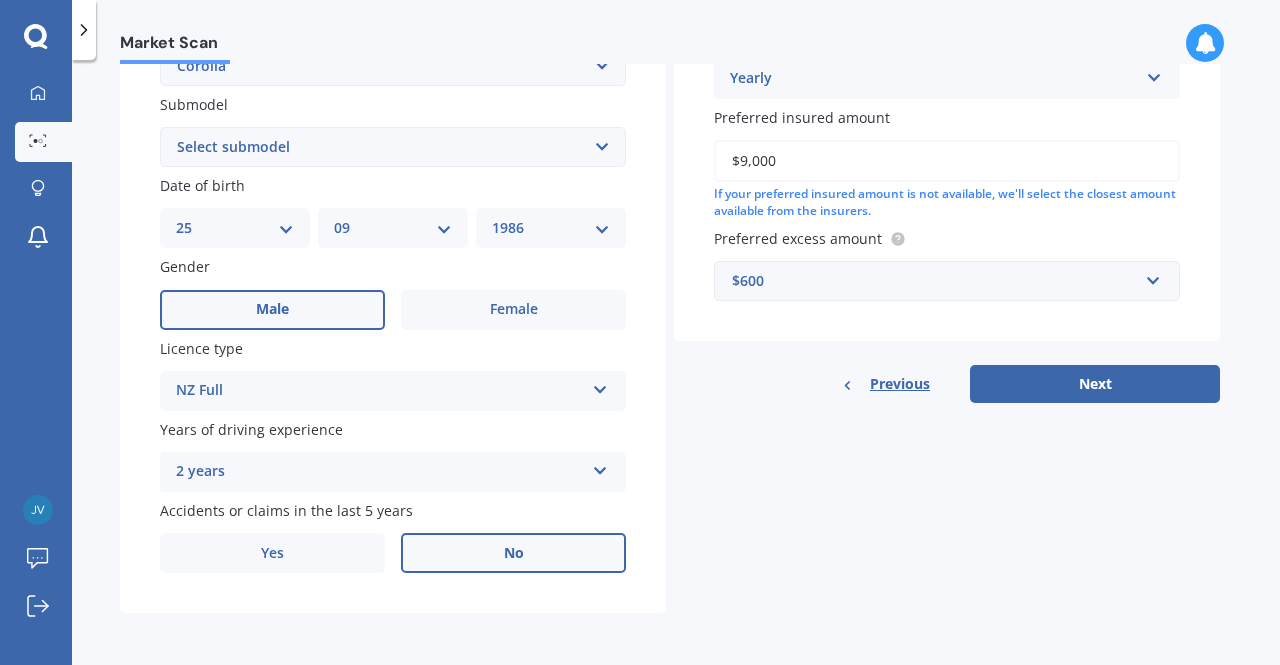 click on "No" at bounding box center (513, 553) 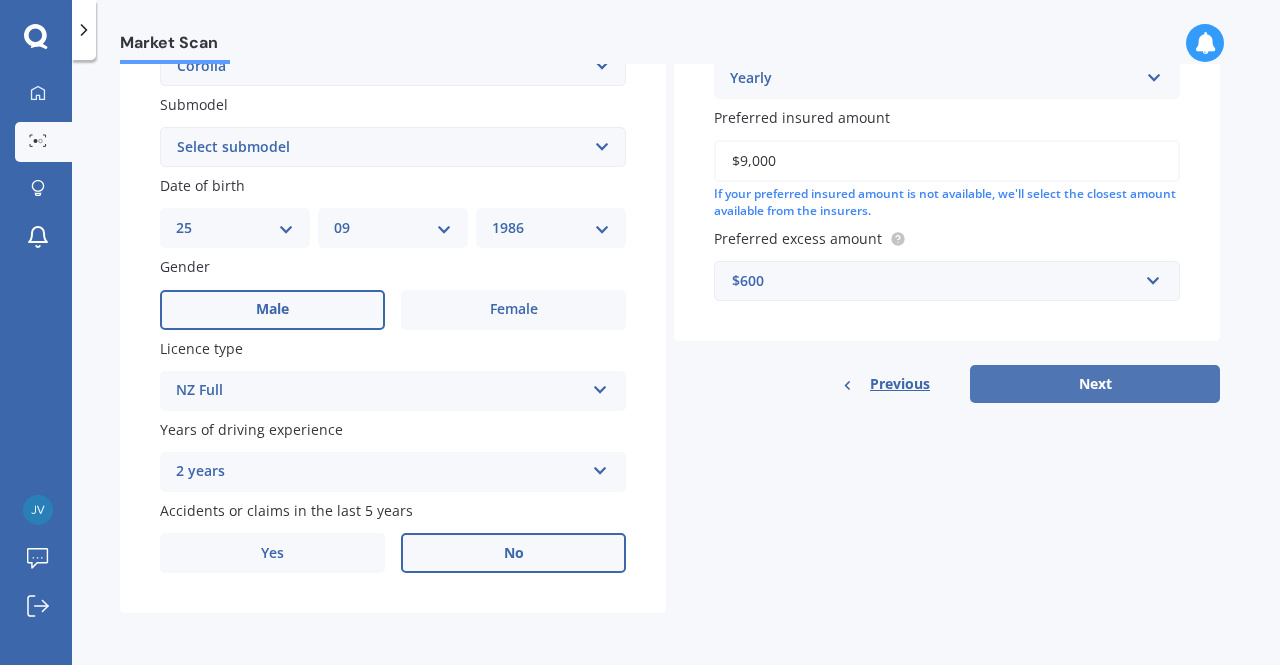 click on "Next" at bounding box center (1095, 384) 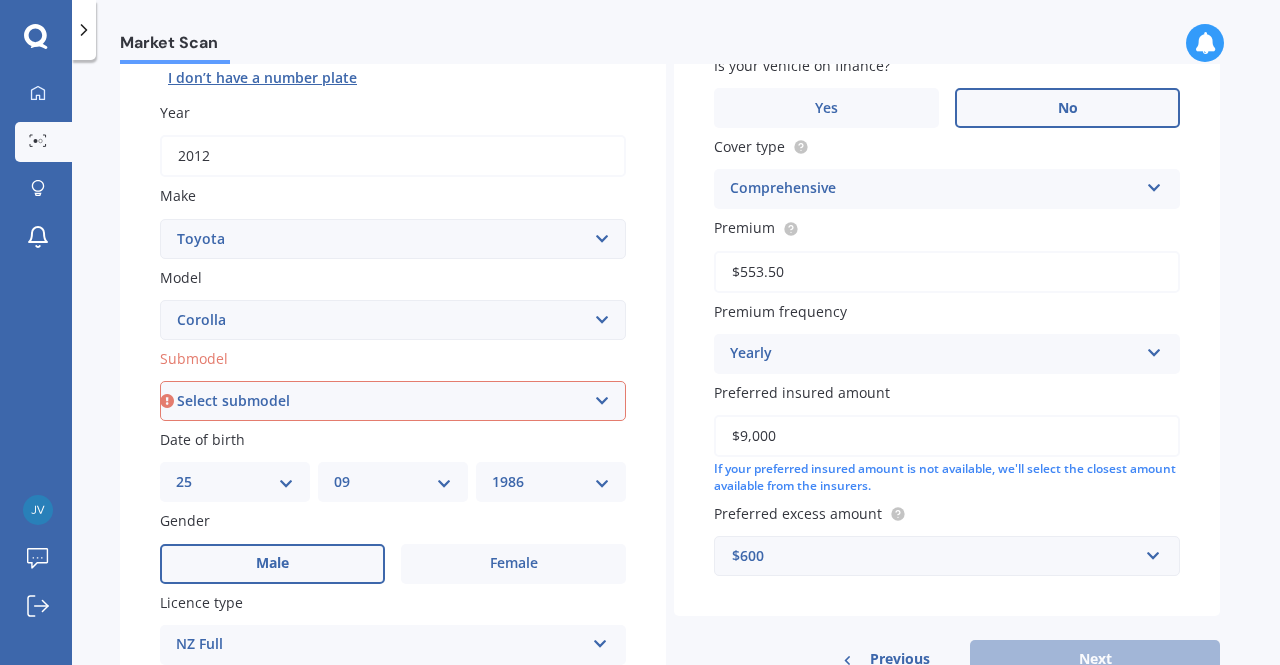scroll, scrollTop: 246, scrollLeft: 0, axis: vertical 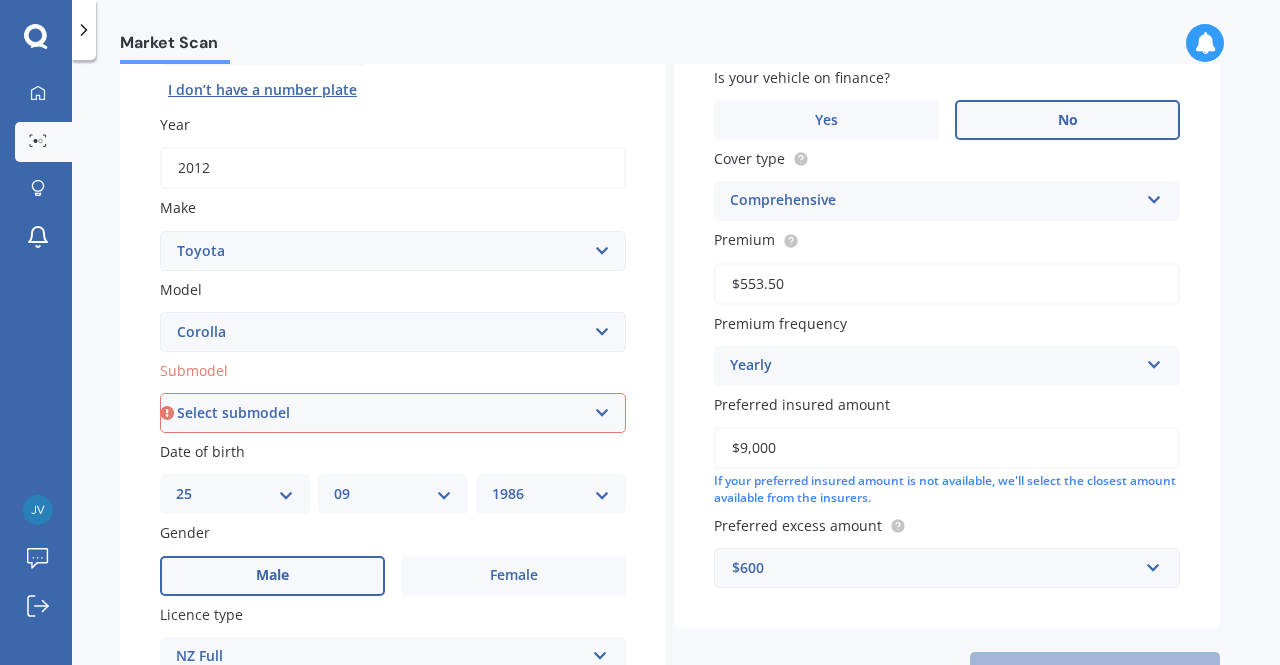 click on "Select submodel (All other) Axio Diesel Fielder 2WD Fielder 4WD FXGT GL GLX 1.8 GLX Sedan GS GTI GTI Sports GX 1.6 GX 1.8 GX CVT Hatch GX Sedan GX Wagon auto GX Wagon manual Hatch Hybrid Hybrid Levin 1.6 Levin SX Hatch Levin ZR Hatch Runx SE 1.5 Sportivo Non Turbo 1.8 Litre Sportivo Turbo 1.8 Litre Sprinter Sprinter GT Touring 4WD wagon Touring S/W Touring Wagon Hybrid TS 1.8 Van XL ZR Sedan" at bounding box center (393, 413) 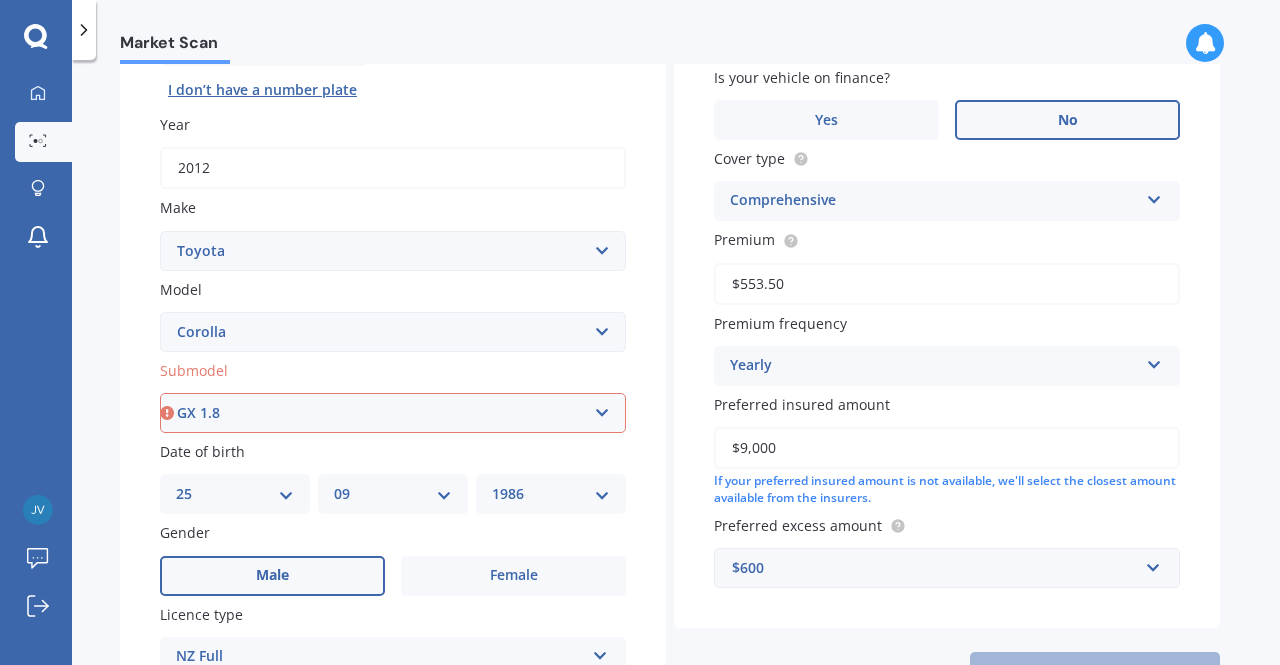 click on "Select submodel (All other) Axio Diesel Fielder 2WD Fielder 4WD FXGT GL GLX 1.8 GLX Sedan GS GTI GTI Sports GX 1.6 GX 1.8 GX CVT Hatch GX Sedan GX Wagon auto GX Wagon manual Hatch Hybrid Hybrid Levin 1.6 Levin SX Hatch Levin ZR Hatch Runx SE 1.5 Sportivo Non Turbo 1.8 Litre Sportivo Turbo 1.8 Litre Sprinter Sprinter GT Touring 4WD wagon Touring S/W Touring Wagon Hybrid TS 1.8 Van XL ZR Sedan" at bounding box center (393, 413) 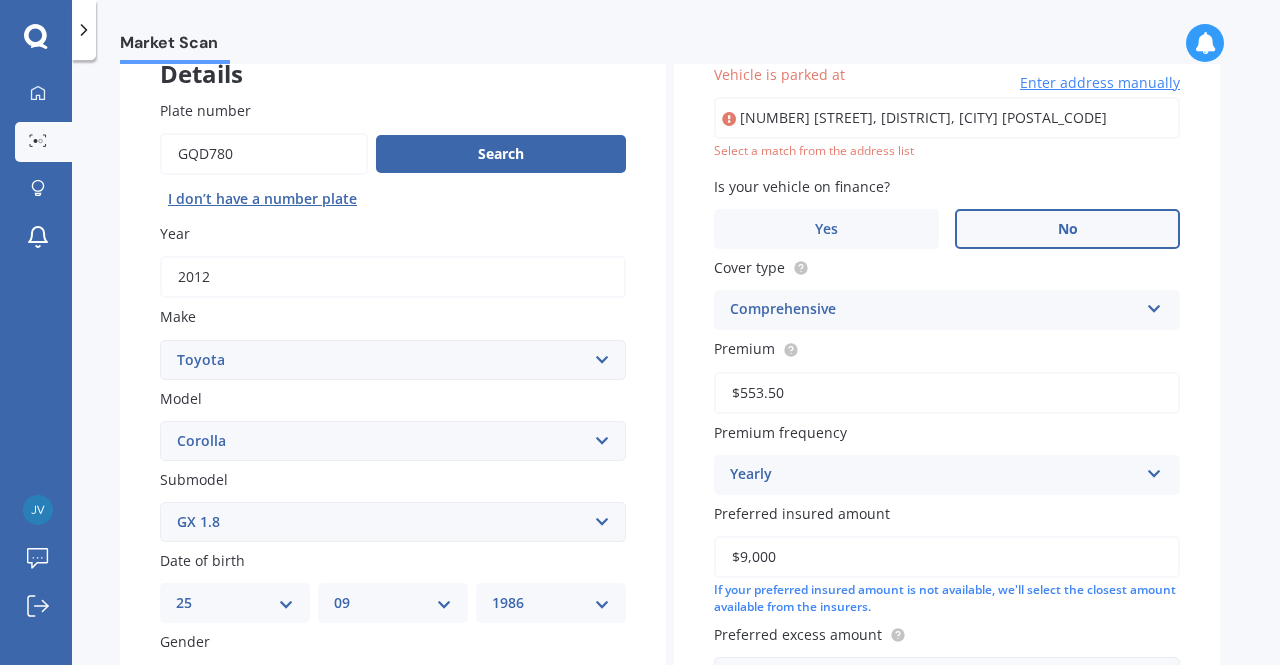 scroll, scrollTop: 136, scrollLeft: 0, axis: vertical 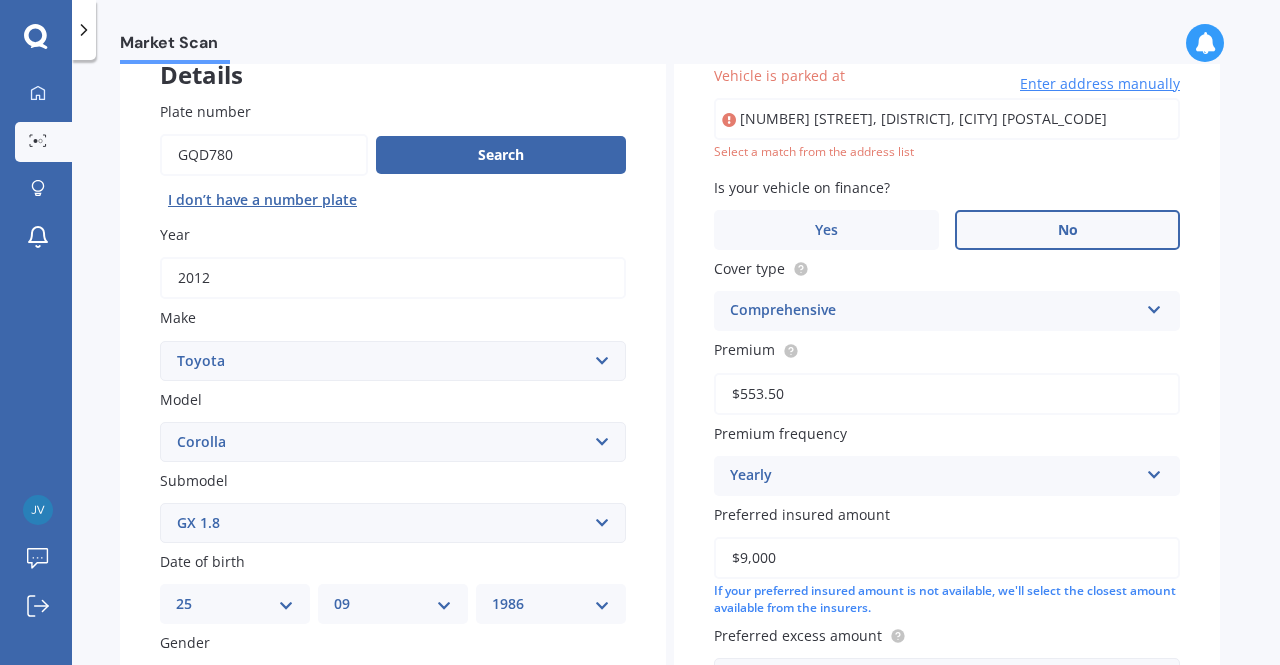 click on "Select submodel (All other) Axio Diesel Fielder 2WD Fielder 4WD FXGT GL GLX 1.8 GLX Sedan GS GTI GTI Sports GX 1.6 GX 1.8 GX CVT Hatch GX Sedan GX Wagon auto GX Wagon manual Hatch Hybrid Hybrid Levin 1.6 Levin SX Hatch Levin ZR Hatch Runx SE 1.5 Sportivo Non Turbo 1.8 Litre Sportivo Turbo 1.8 Litre Sprinter Sprinter GT Touring 4WD wagon Touring S/W Touring Wagon Hybrid TS 1.8 Van XL ZR Sedan" at bounding box center [393, 523] 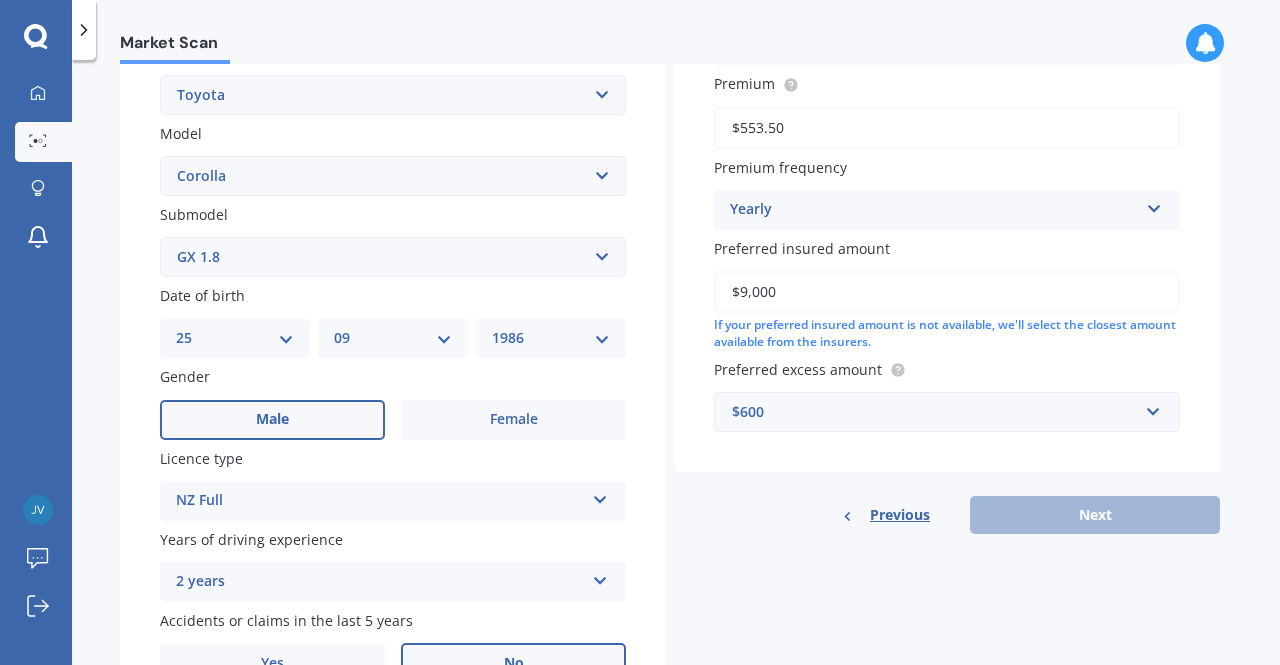 scroll, scrollTop: 438, scrollLeft: 0, axis: vertical 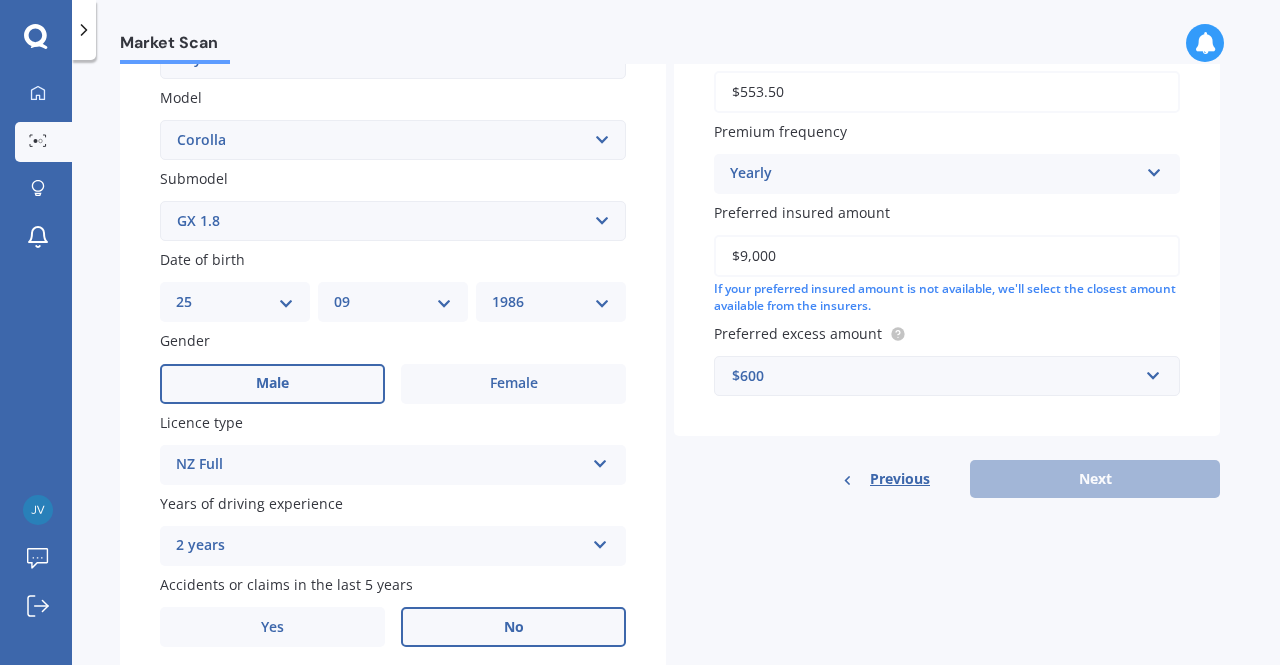 click on "Details Plate number Search I don’t have a number plate Year 2012 Make Select make AC ALFA ROMEO ASTON MARTIN AUDI AUSTIN BEDFORD Bentley BMW BYD CADILLAC CAN-AM CHERY CHEVROLET CHRYSLER Citroen CRUISEAIR CUPRA DAEWOO DAIHATSU DAIMLER DAMON DIAHATSU DODGE EXOCET FACTORY FIVE FERRARI FIAT Fiord FLEETWOOD FORD FOTON FRASER GEELY GENESIS GEORGIE BOY GMC GREAT WALL GWM HAVAL HILLMAN HINO HOLDEN HOLIDAY RAMBLER HONDA HUMMER HYUNDAI INFINITI ISUZU IVECO JAC JAECOO JAGUAR JEEP KGM KIA LADA LAMBORGHINI LANCIA LANDROVER LDV LEAPMOTOR LEXUS LINCOLN LOTUS LUNAR M.G M.G. MAHINDRA MASERATI MAZDA MCLAREN MERCEDES AMG Mercedes Benz MERCEDES-AMG MERCURY MINI Mitsubishi MORGAN MORRIS NEWMAR Nissan OMODA OPEL OXFORD PEUGEOT Plymouth Polestar PONTIAC PORSCHE PROTON RAM Range Rover Rayne RENAULT ROLLS ROYCE ROVER SAAB SATURN SEAT SHELBY SKODA SMART SSANGYONG SUBARU SUZUKI TATA TESLA TIFFIN Toyota TRIUMPH TVR Vauxhall VOLKSWAGEN VOLVO WESTFIELD WINNEBAGO ZX Model Select model 4 Runner 86 Allex Allion Alphard Altezza Aqua Aristo" at bounding box center [670, 205] 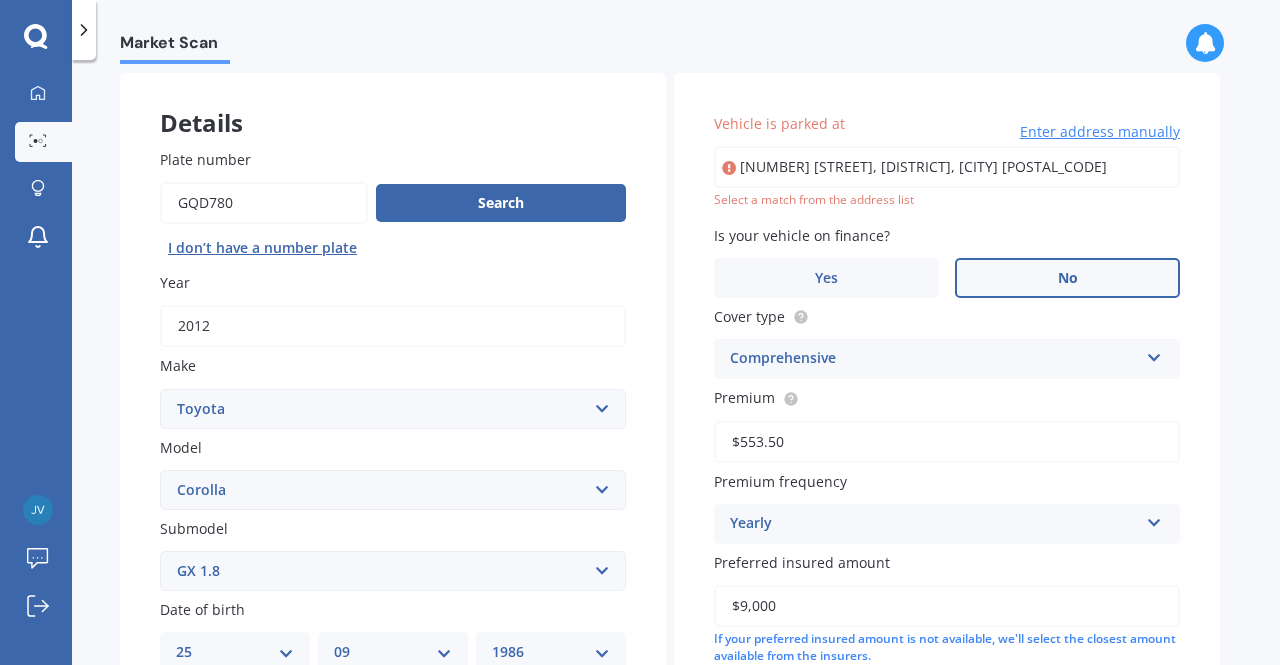 scroll, scrollTop: 35, scrollLeft: 0, axis: vertical 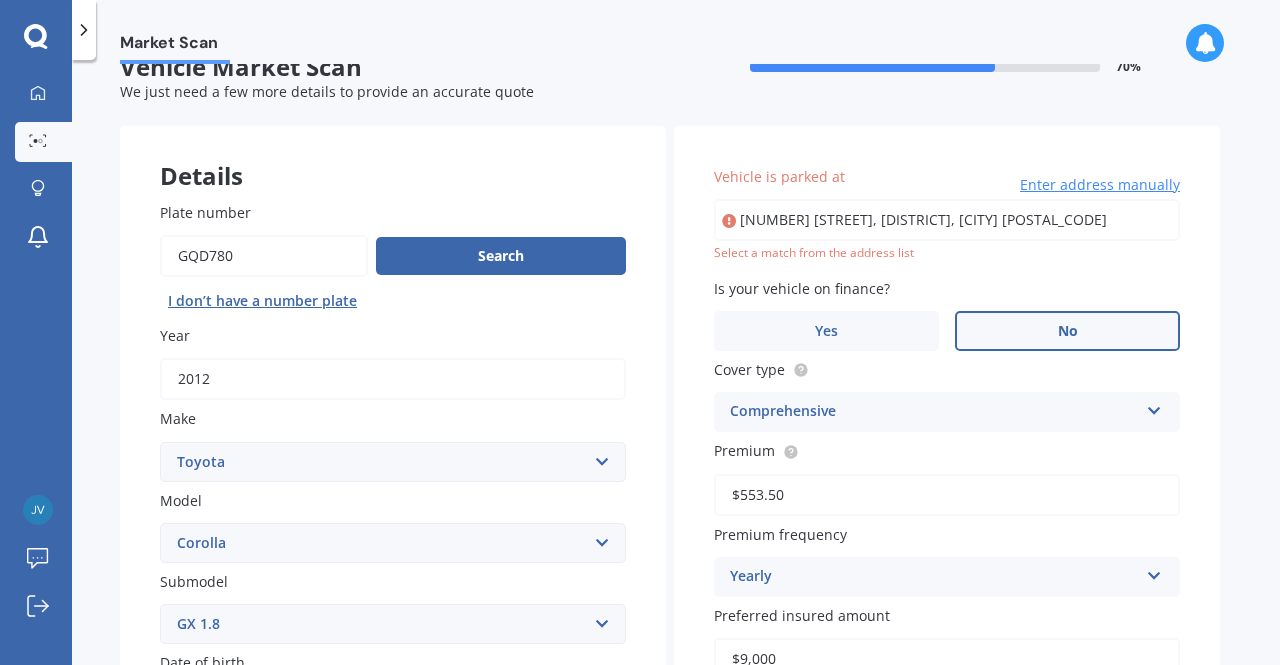 click on "[NUMBER] [STREET], [DISTRICT], [CITY] [POSTAL_CODE]" at bounding box center [947, 220] 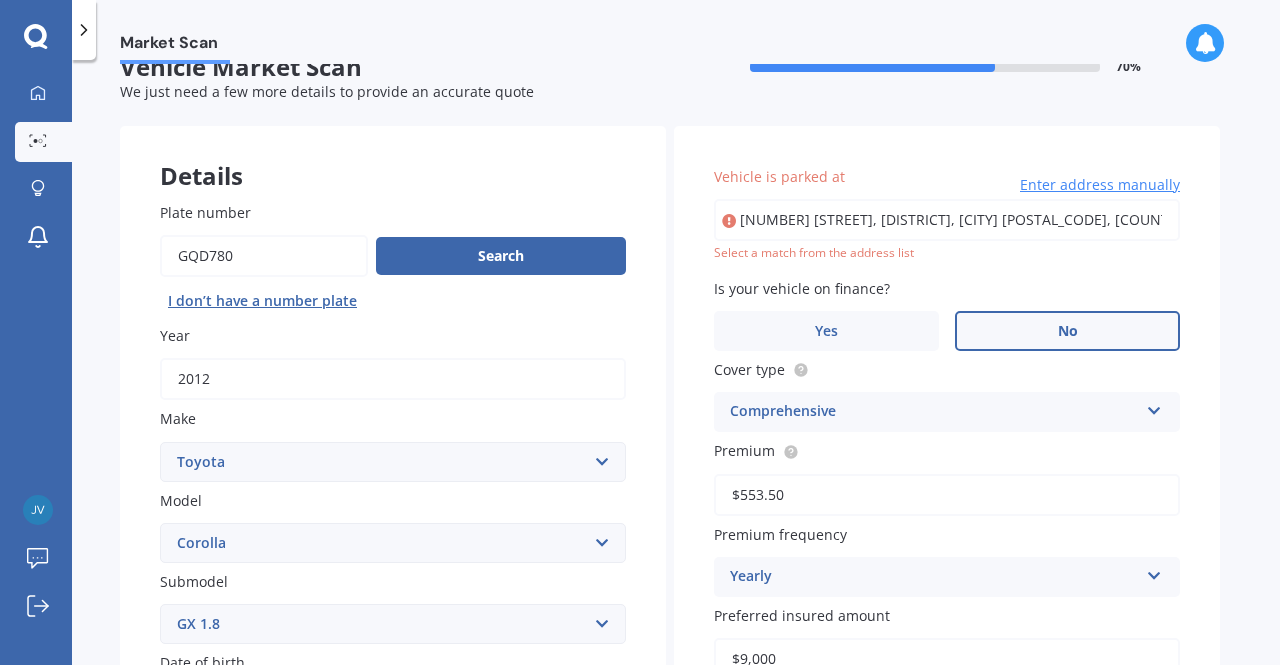 type on "[NUMBER] [STREET], [DISTRICT], [CITY] [POSTAL_CODE]" 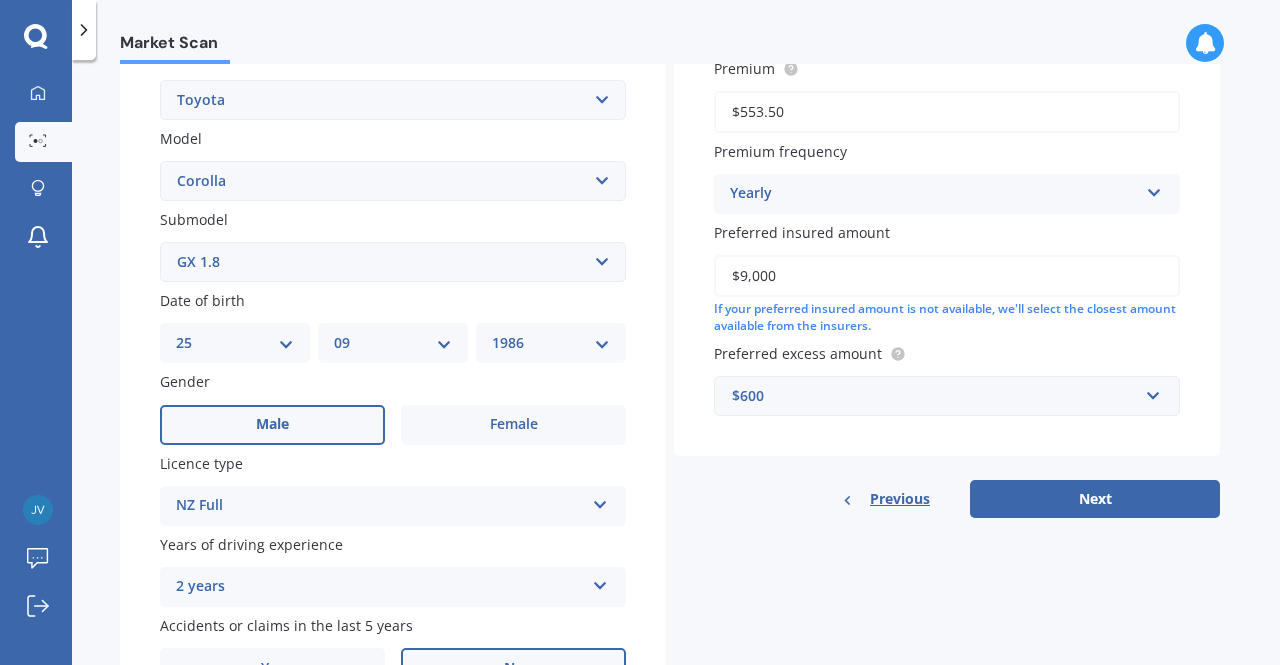 scroll, scrollTop: 515, scrollLeft: 0, axis: vertical 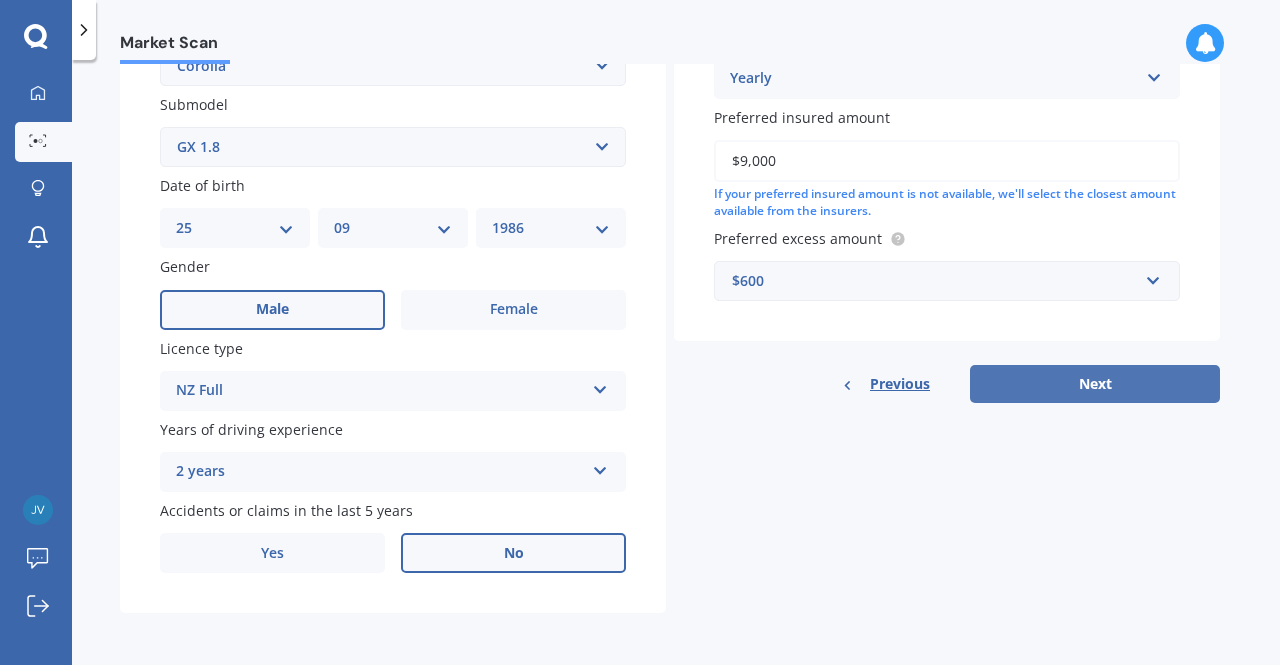 click on "Next" at bounding box center (1095, 384) 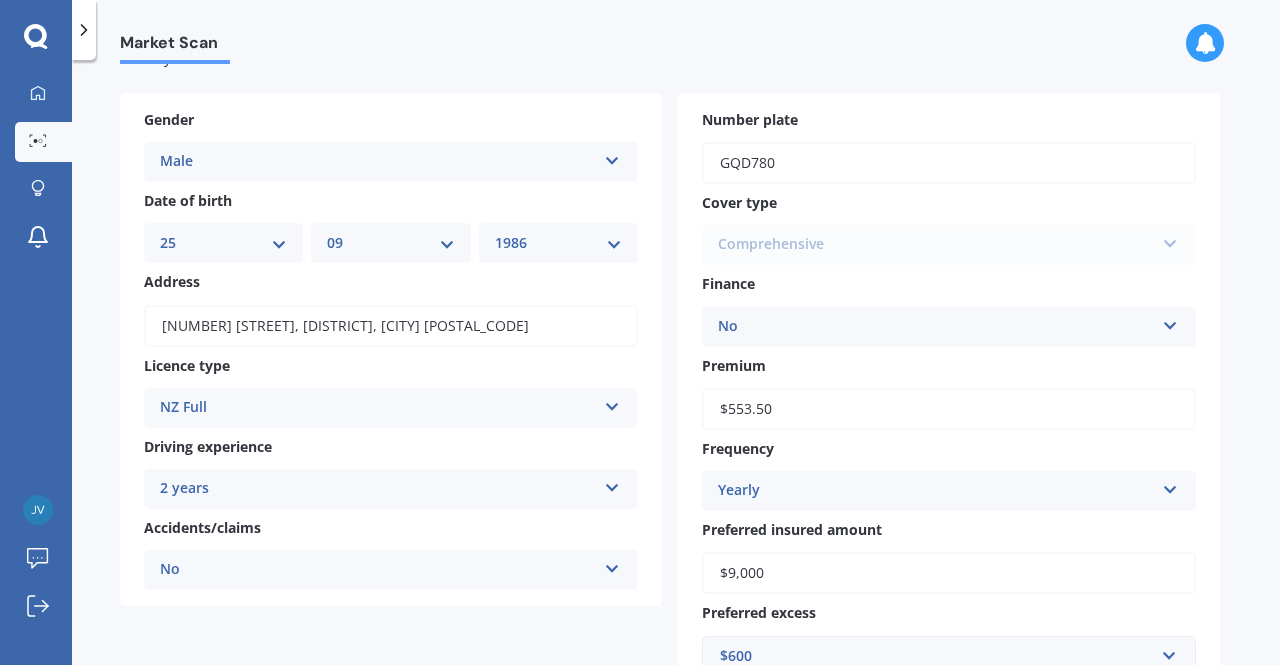 scroll, scrollTop: 0, scrollLeft: 0, axis: both 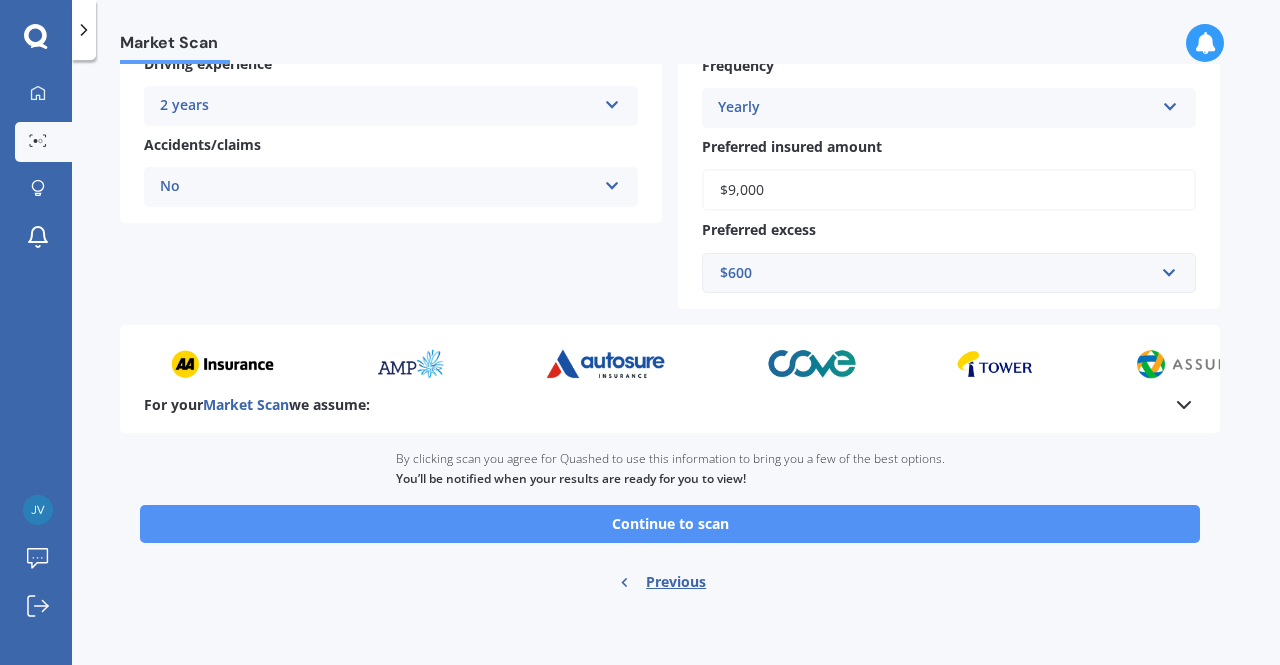 click on "Continue to scan" at bounding box center (670, 524) 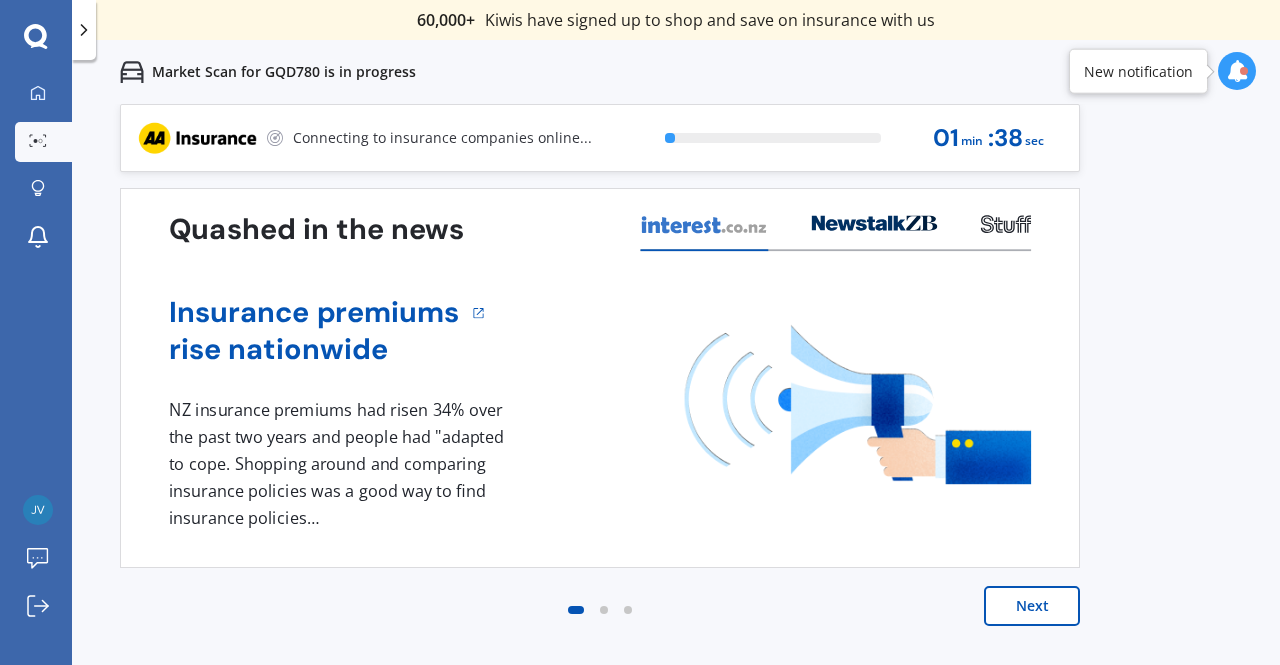 scroll, scrollTop: 0, scrollLeft: 0, axis: both 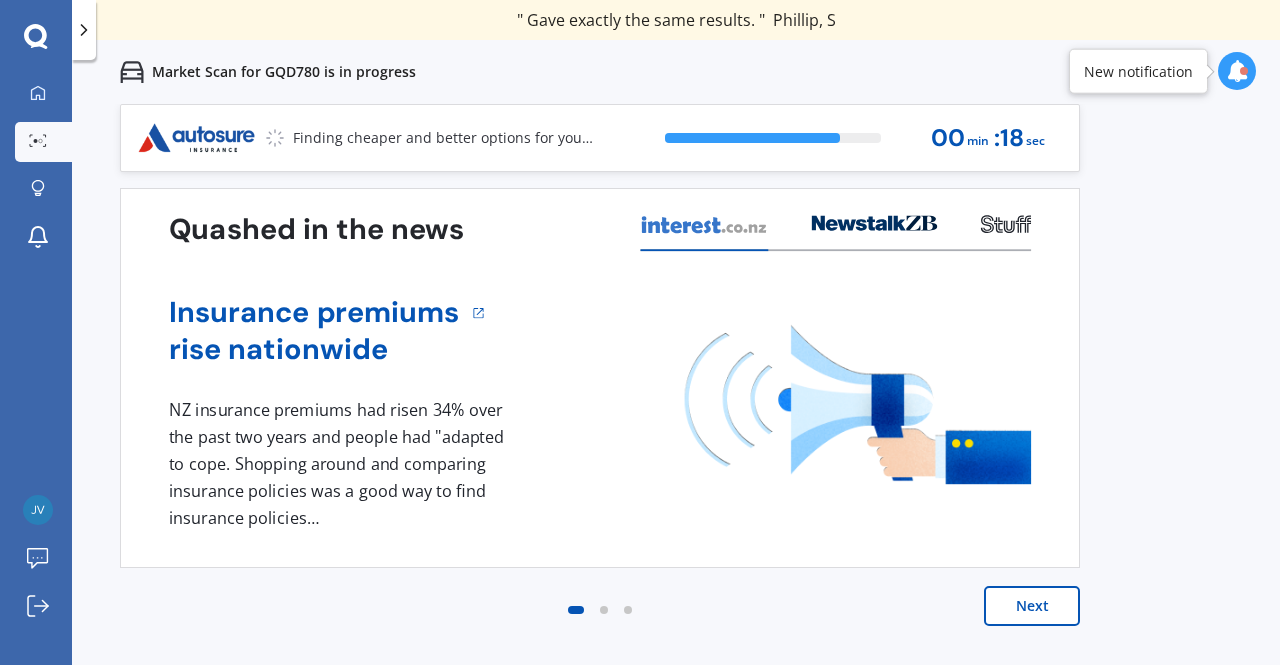click on "Next" at bounding box center (1032, 606) 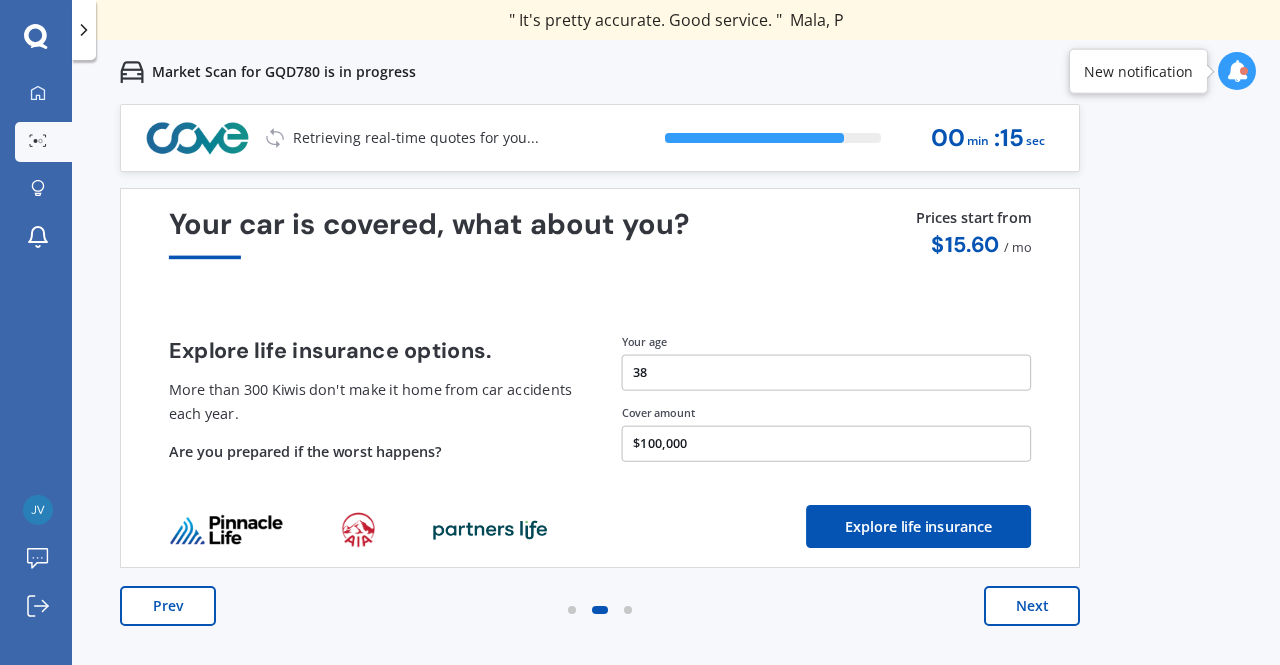 click on "Next" at bounding box center (1032, 606) 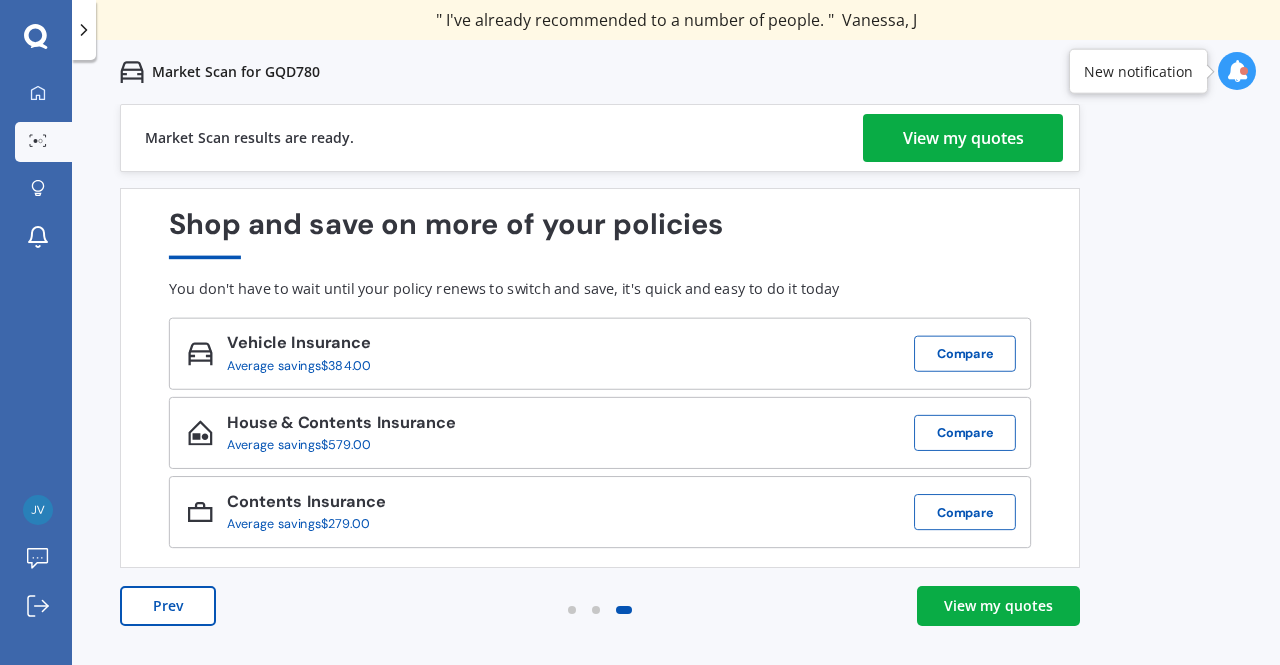 click on "View my quotes" at bounding box center (963, 138) 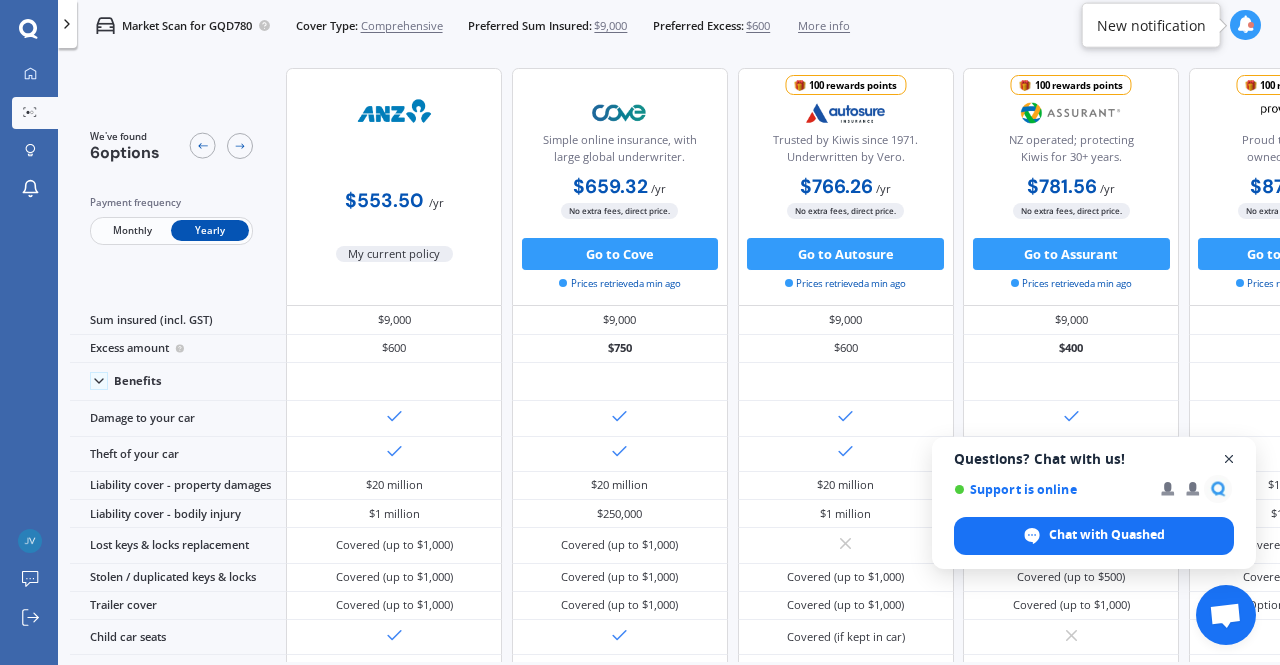 click at bounding box center [1229, 459] 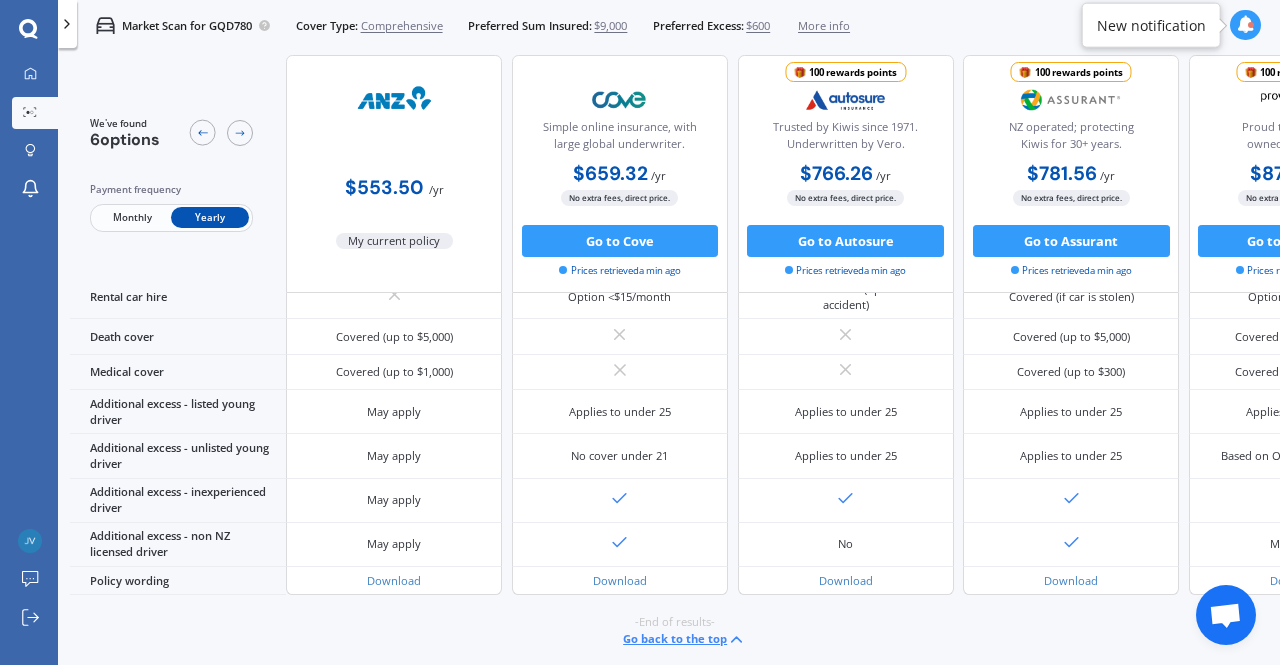 scroll, scrollTop: 884, scrollLeft: 0, axis: vertical 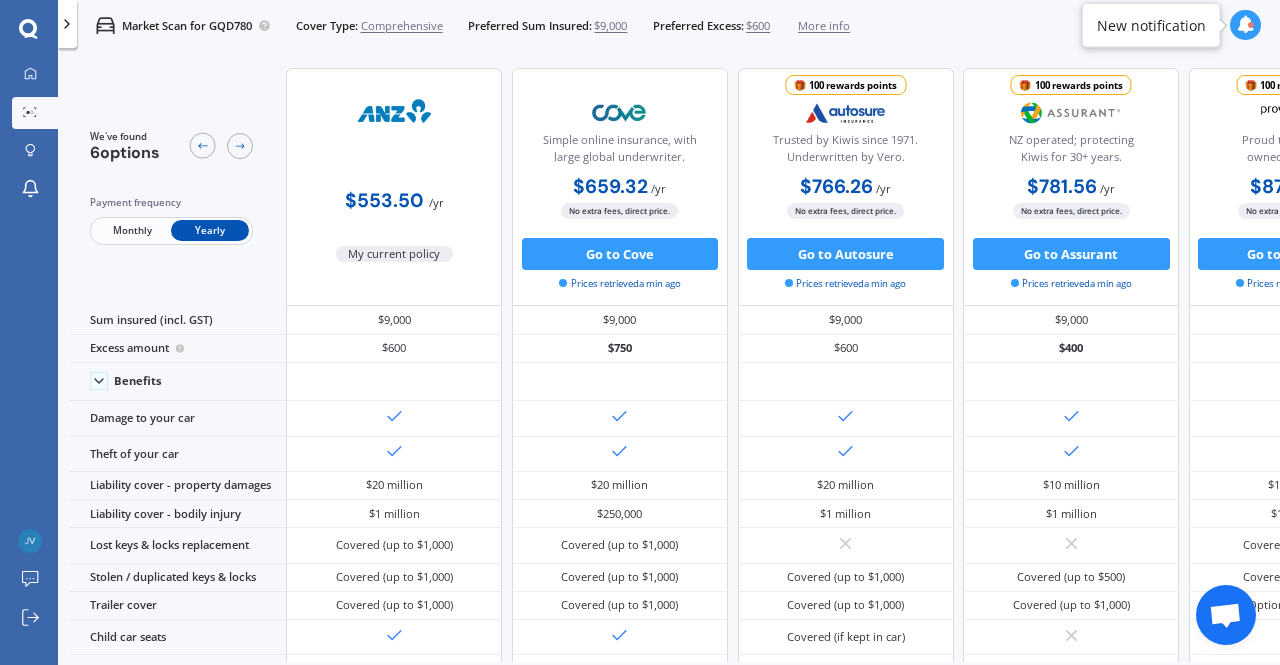 click on "Cover Type:   Comprehensive Preferred Sum Insured:   $9,000 Preferred Excess:   $600 More info" at bounding box center (573, 26) 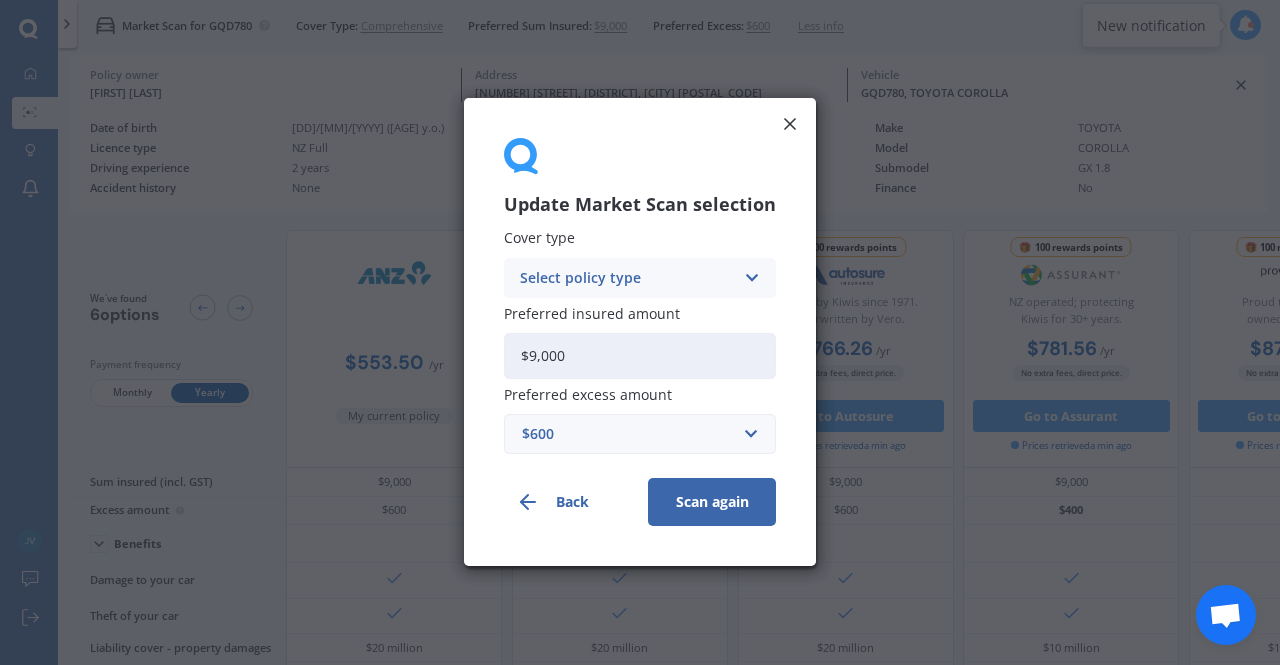 click on "$9,000" at bounding box center [640, 356] 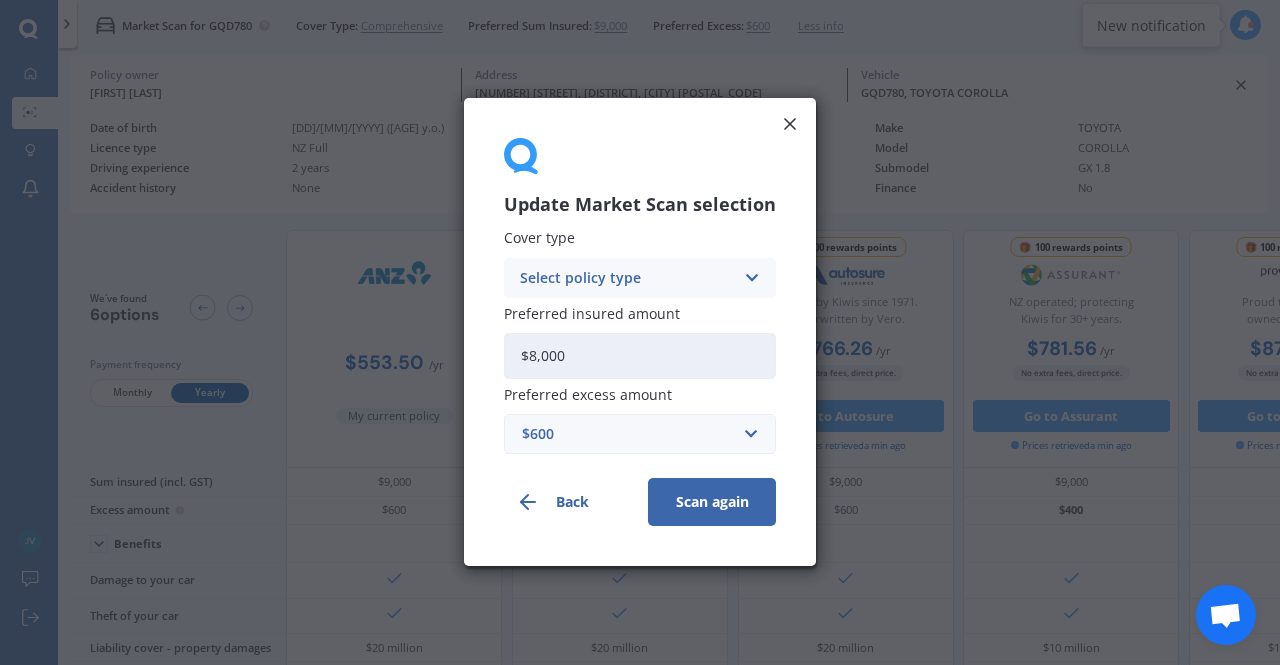 type on "$8,000" 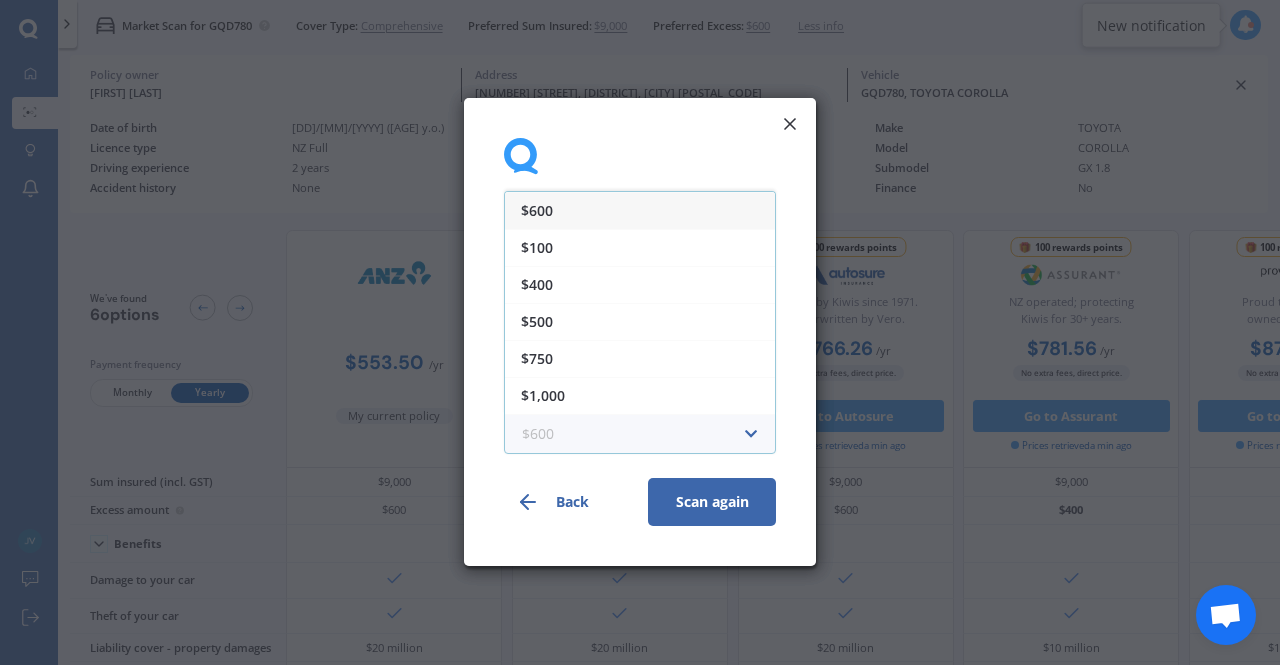 click at bounding box center [633, 435] 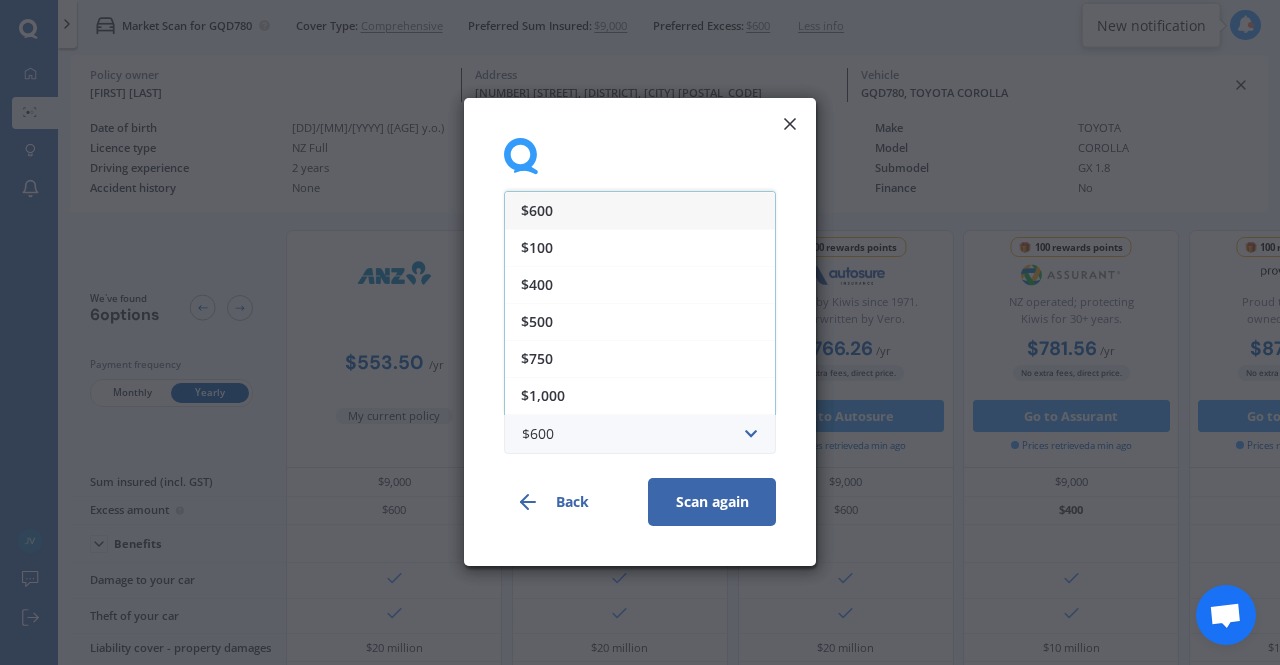 click on "Back" at bounding box center [568, 503] 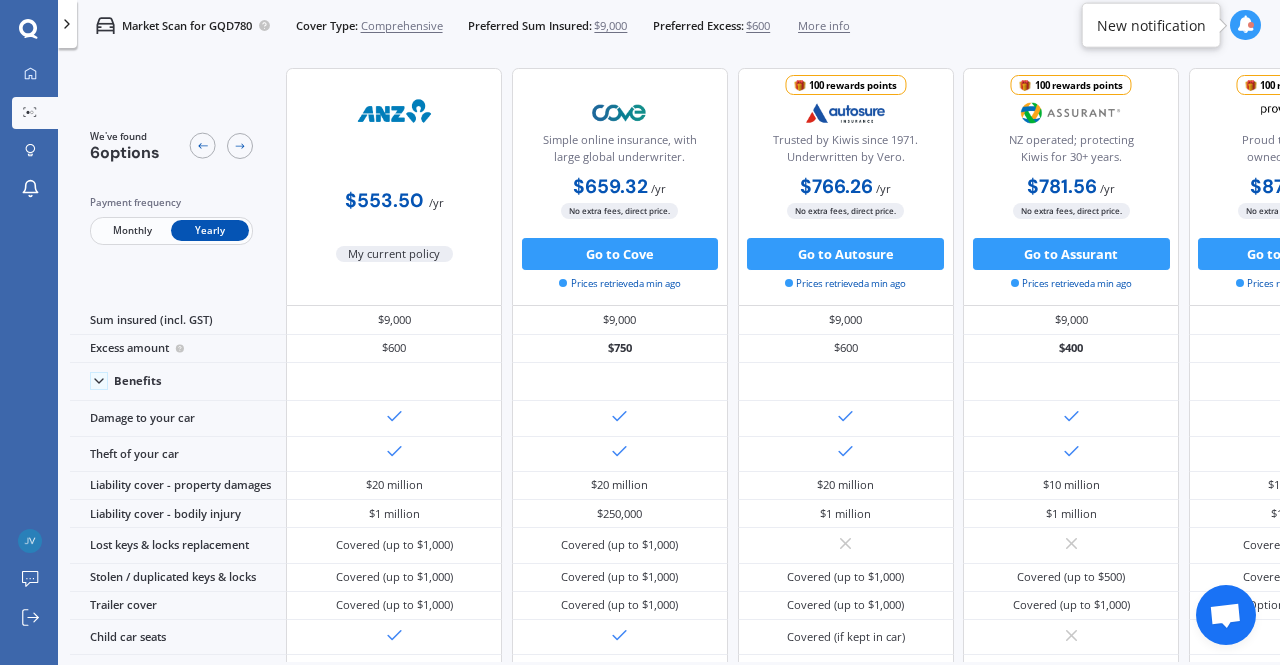 click on "$9,000" at bounding box center [610, 26] 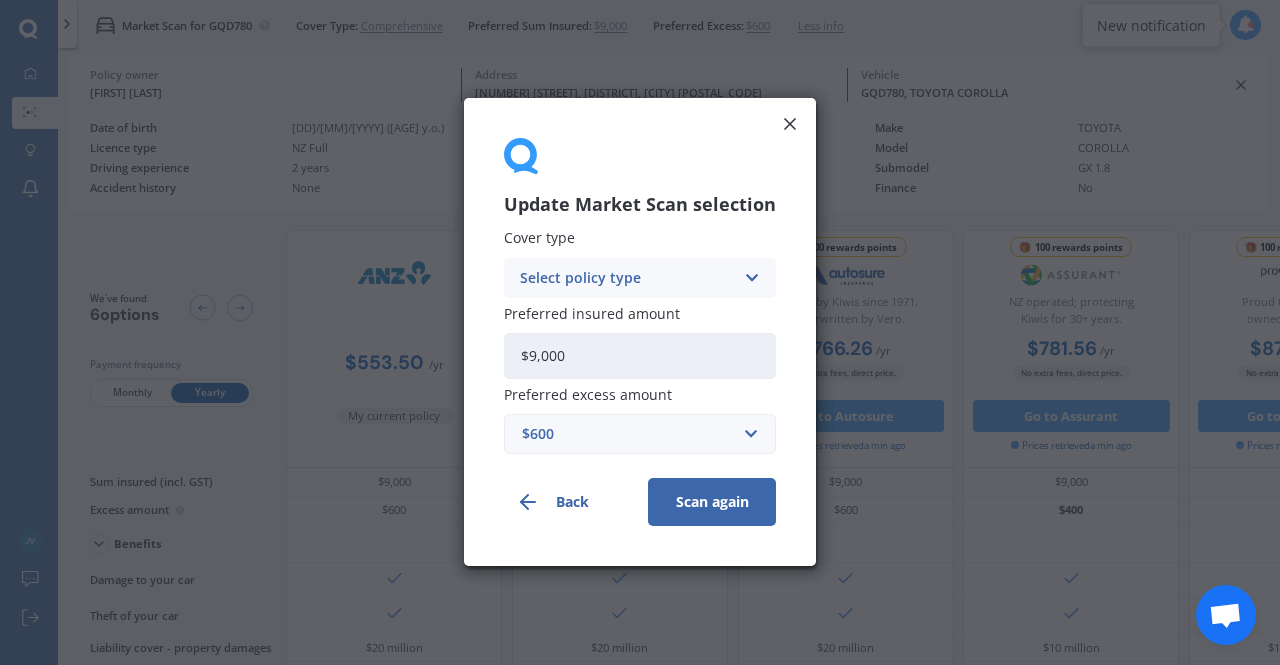 click on "$9,000" at bounding box center (640, 356) 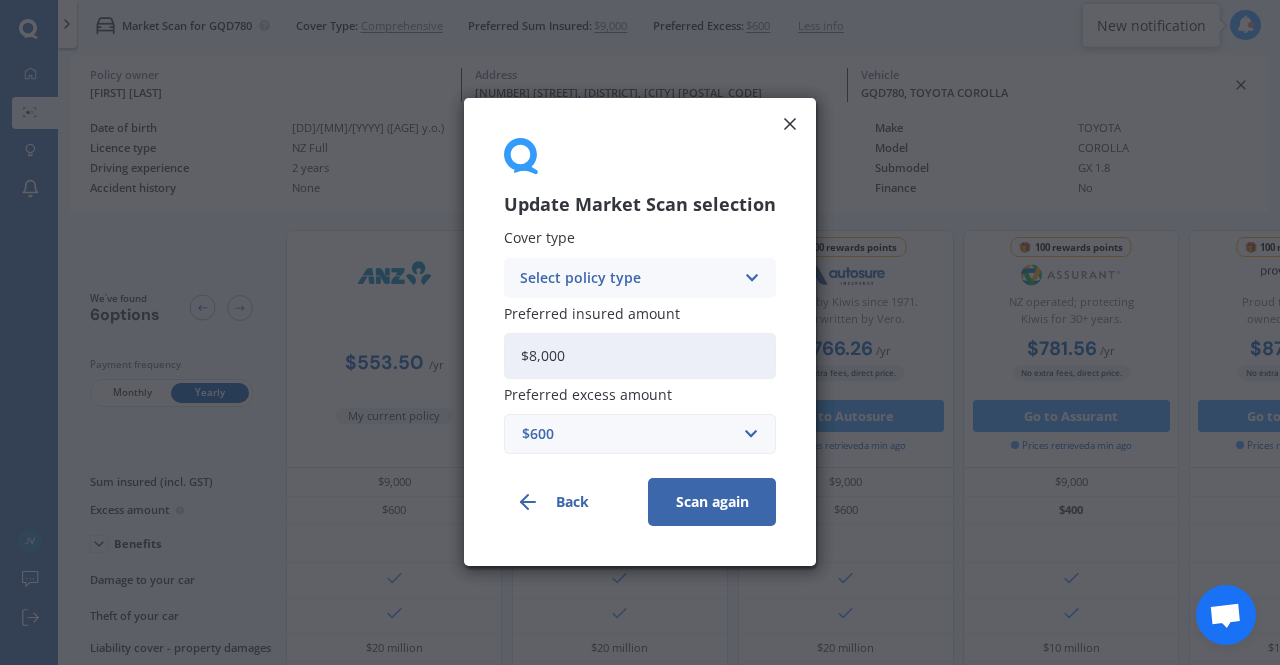 type on "$8,000" 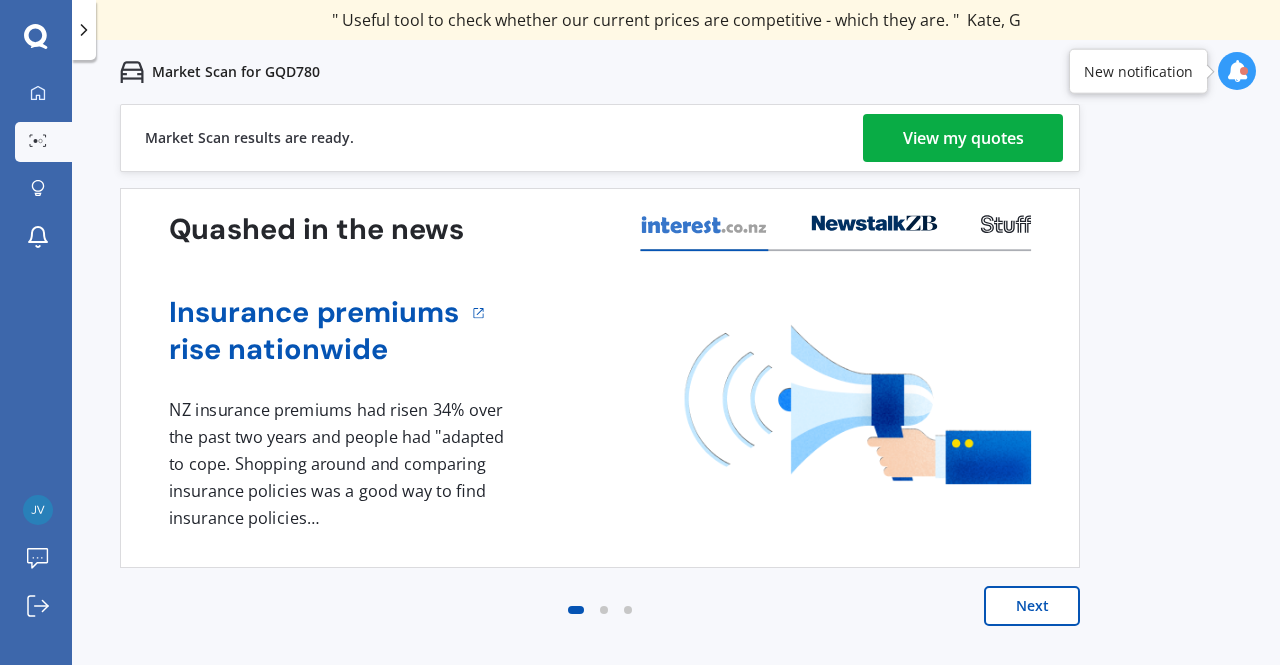 click on "View my quotes" at bounding box center (963, 138) 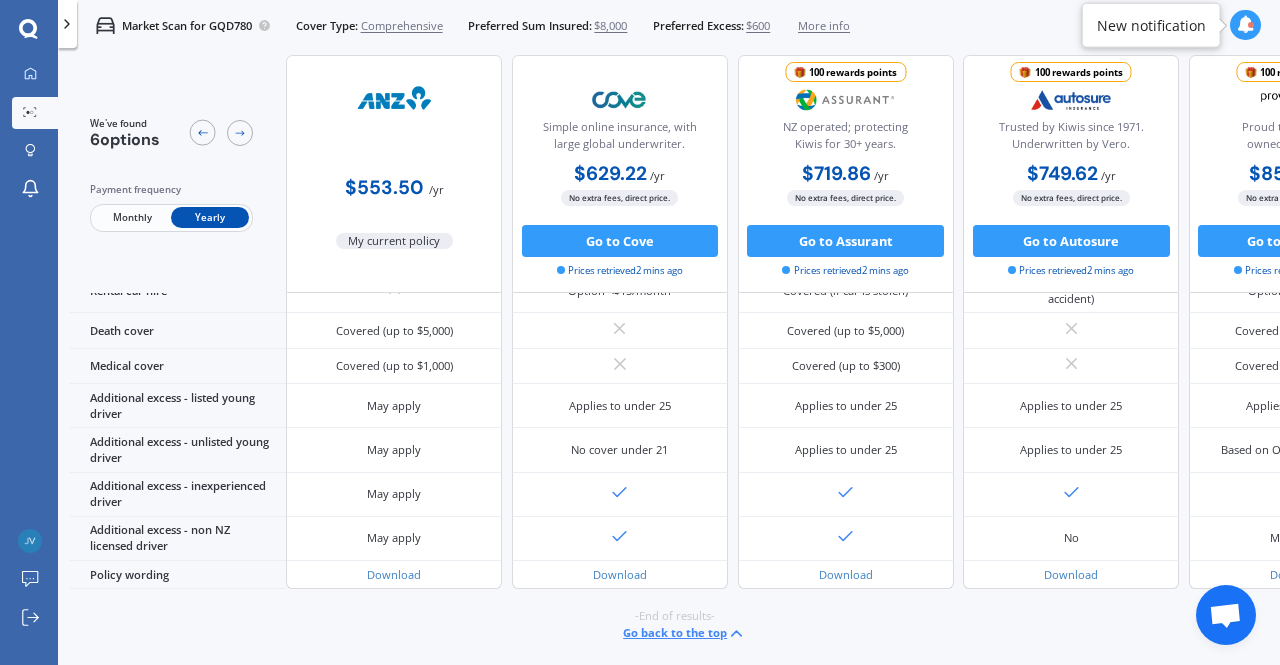scroll, scrollTop: 884, scrollLeft: 0, axis: vertical 